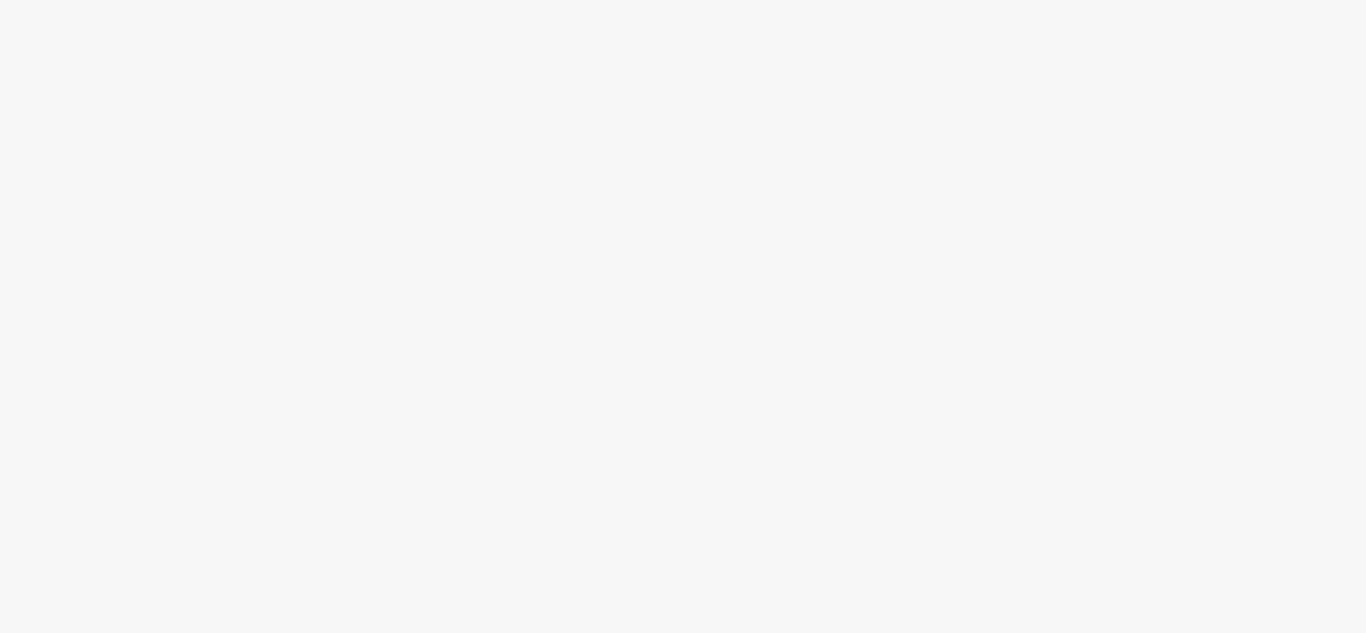 scroll, scrollTop: 0, scrollLeft: 0, axis: both 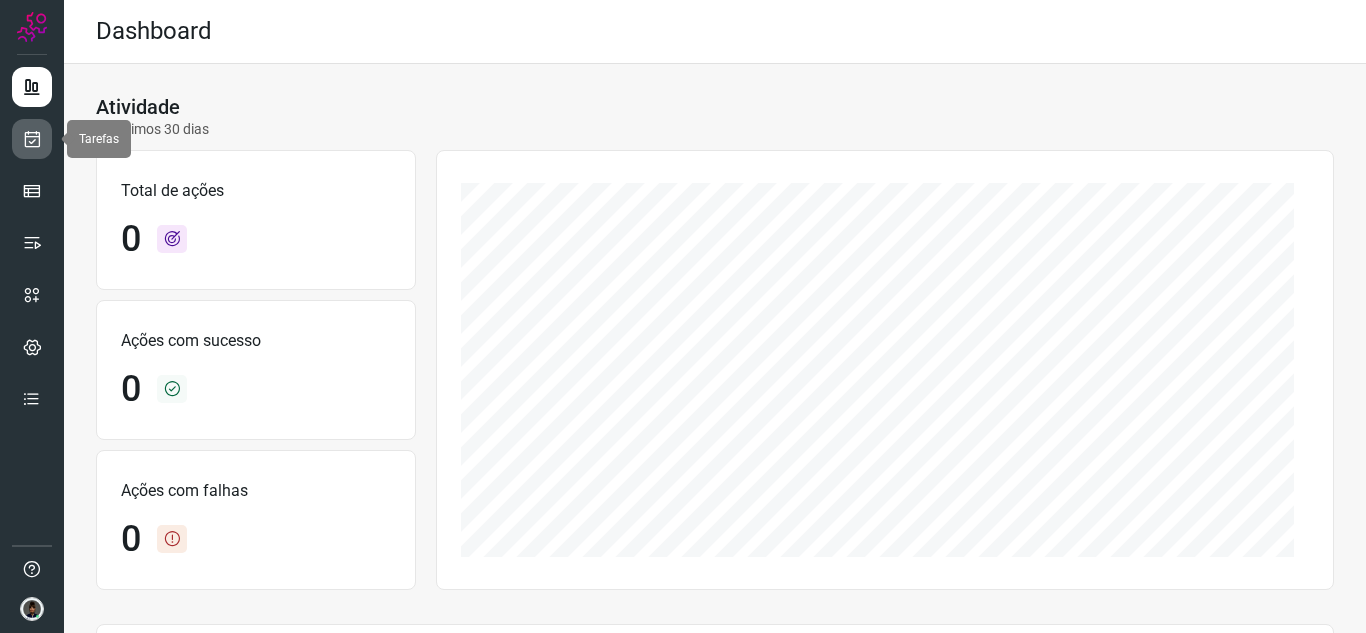 click at bounding box center (32, 139) 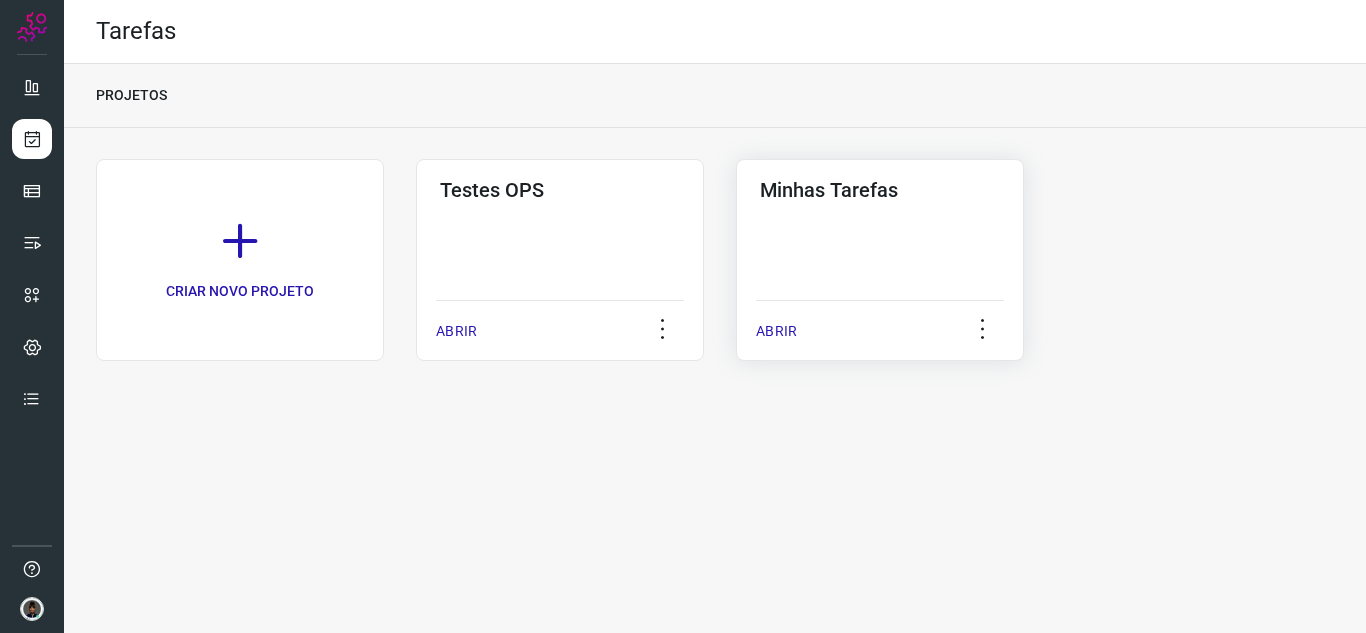 click on "Minhas Tarefas" at bounding box center [880, 190] 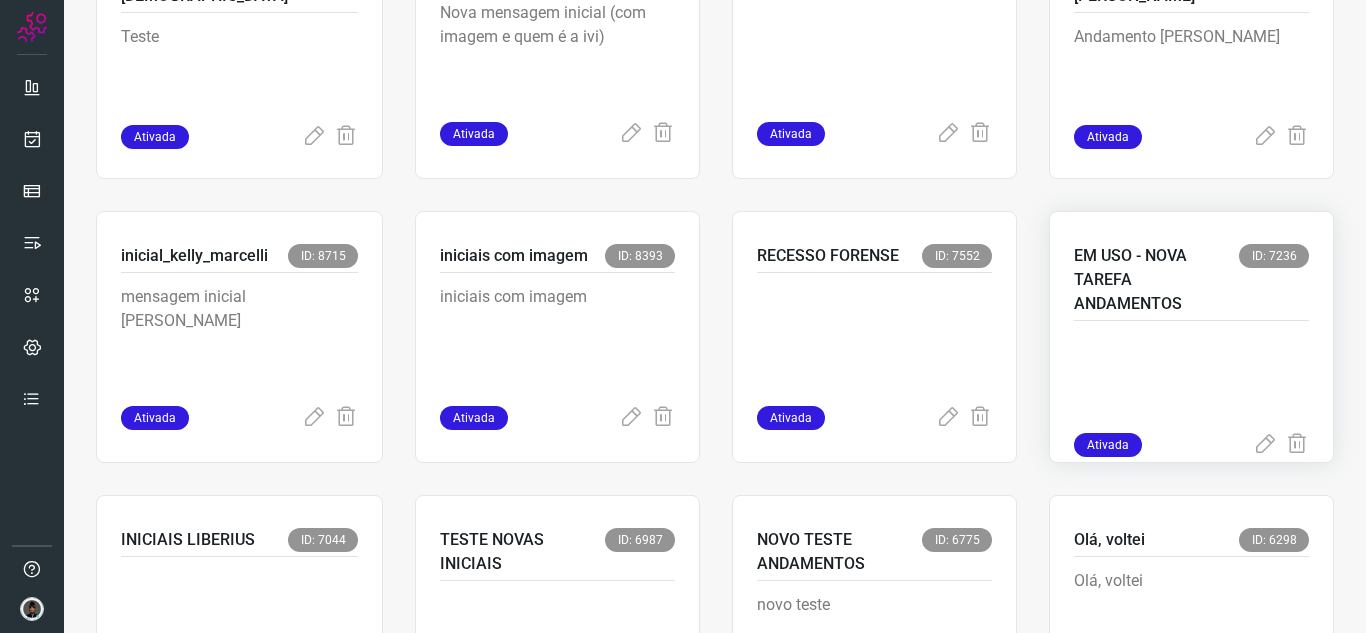 click on "EM USO - NOVA TAREFA ANDAMENTOS" at bounding box center [1156, 280] 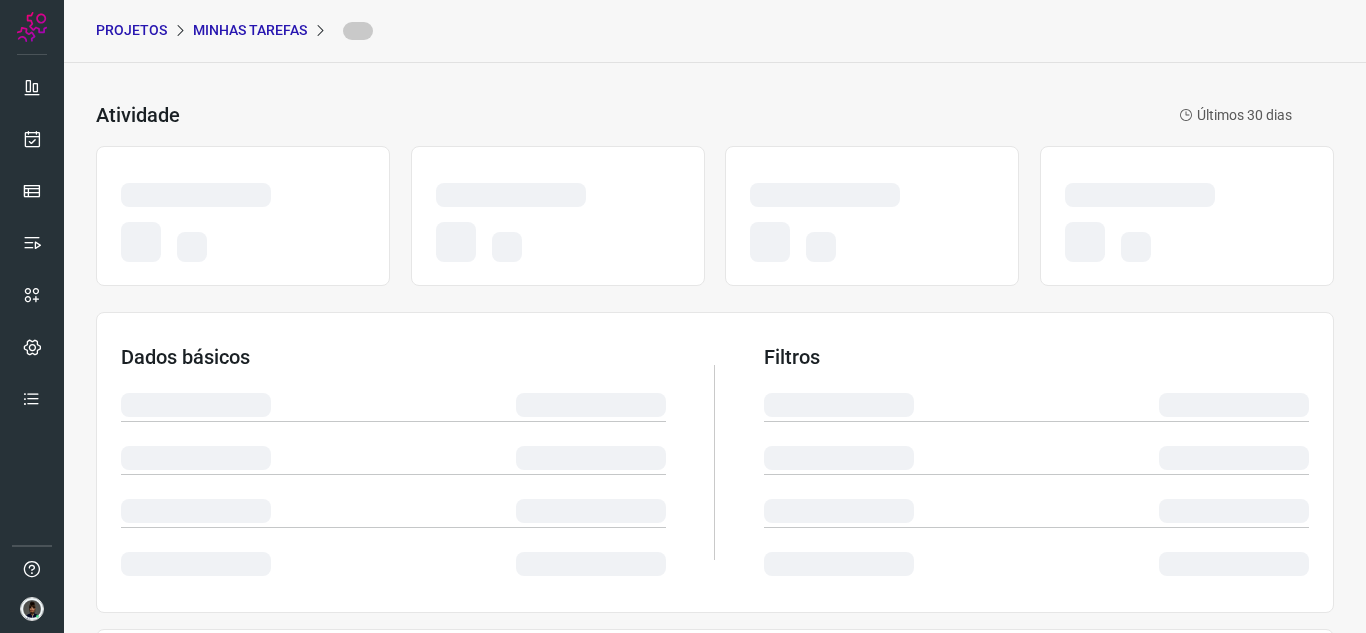 scroll, scrollTop: 0, scrollLeft: 0, axis: both 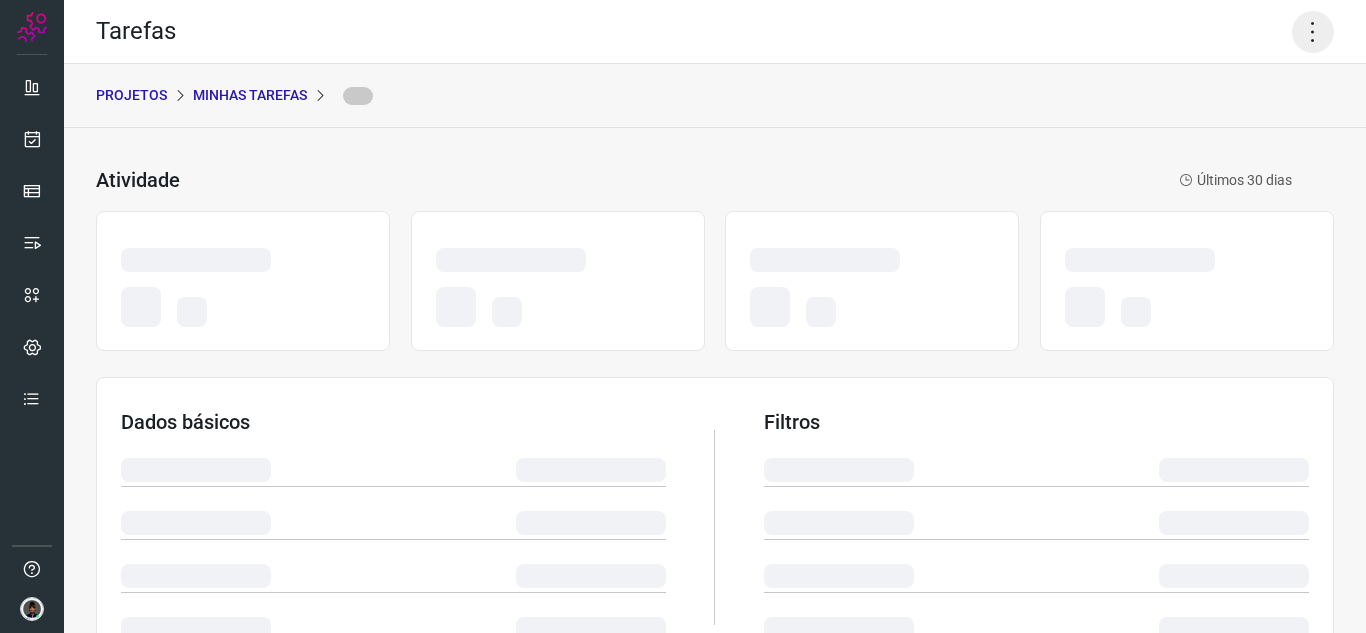 click 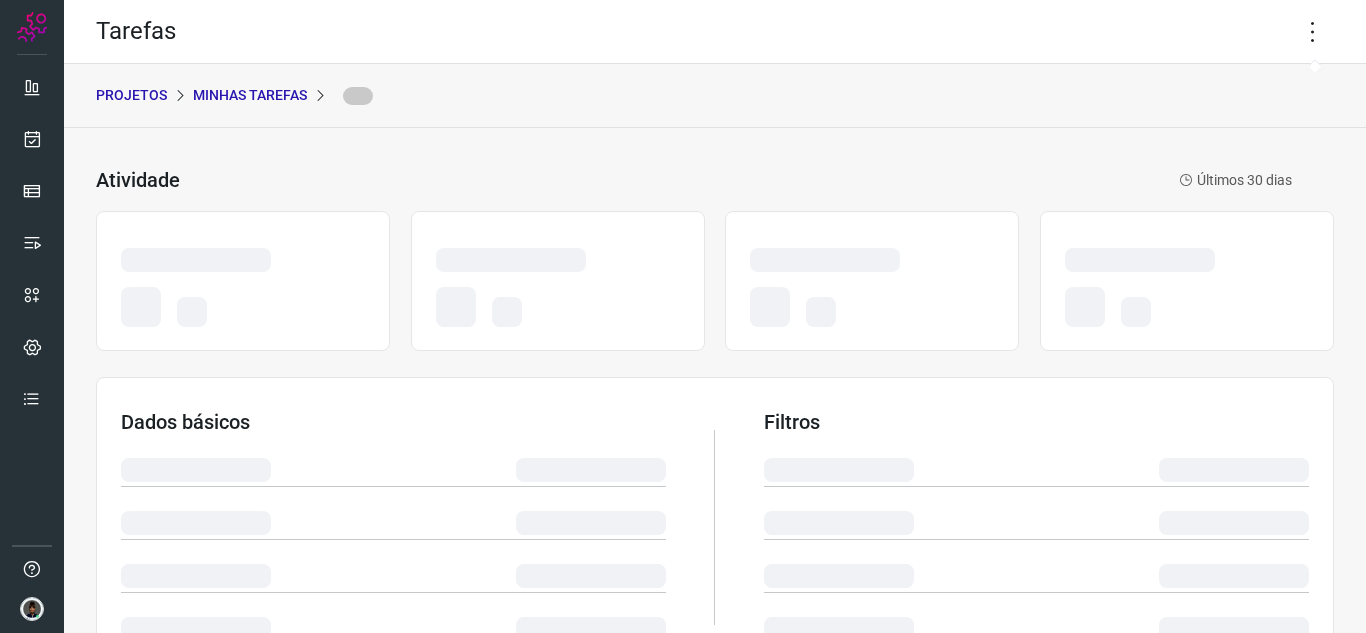 click on "Tarefas" at bounding box center (715, 32) 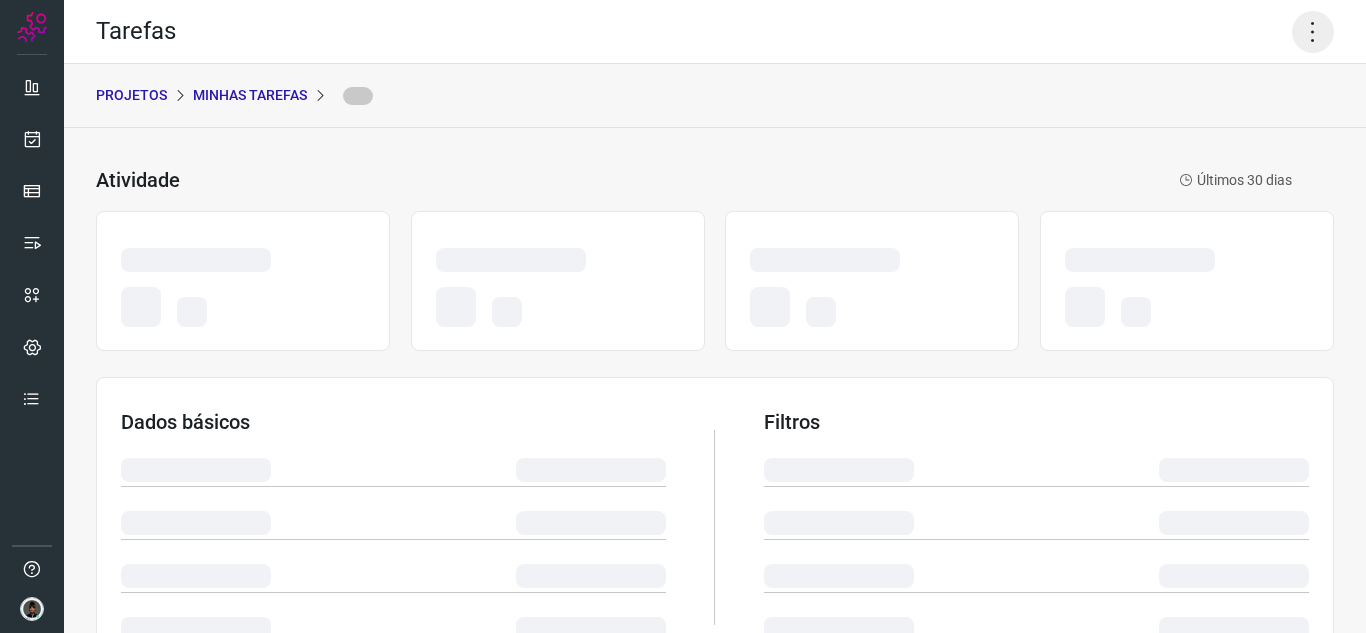 click 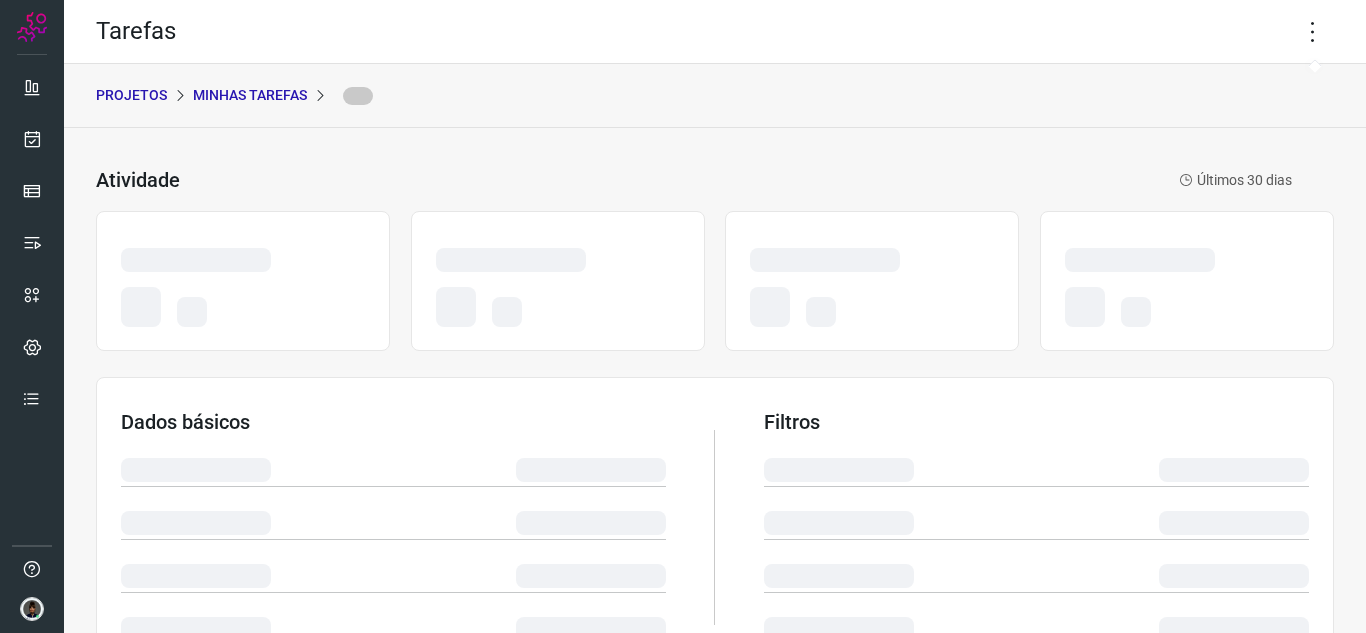 click on "PROJETOS  Minhas Tarefas" at bounding box center (715, 96) 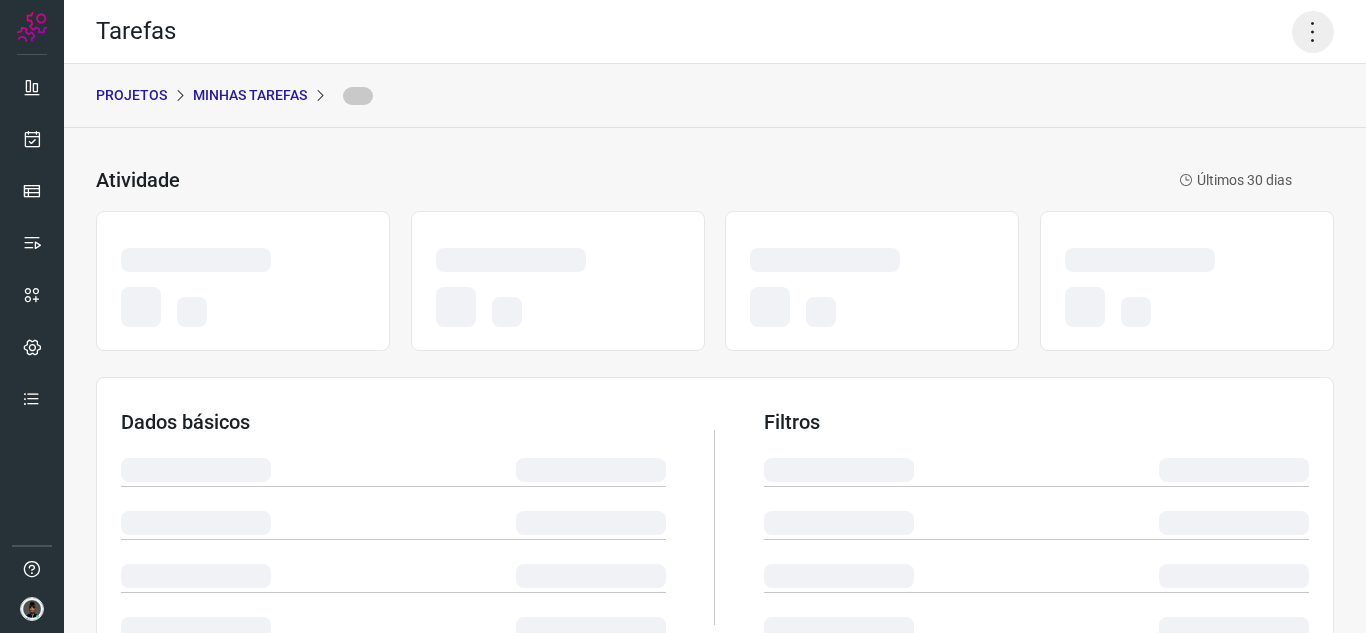 click 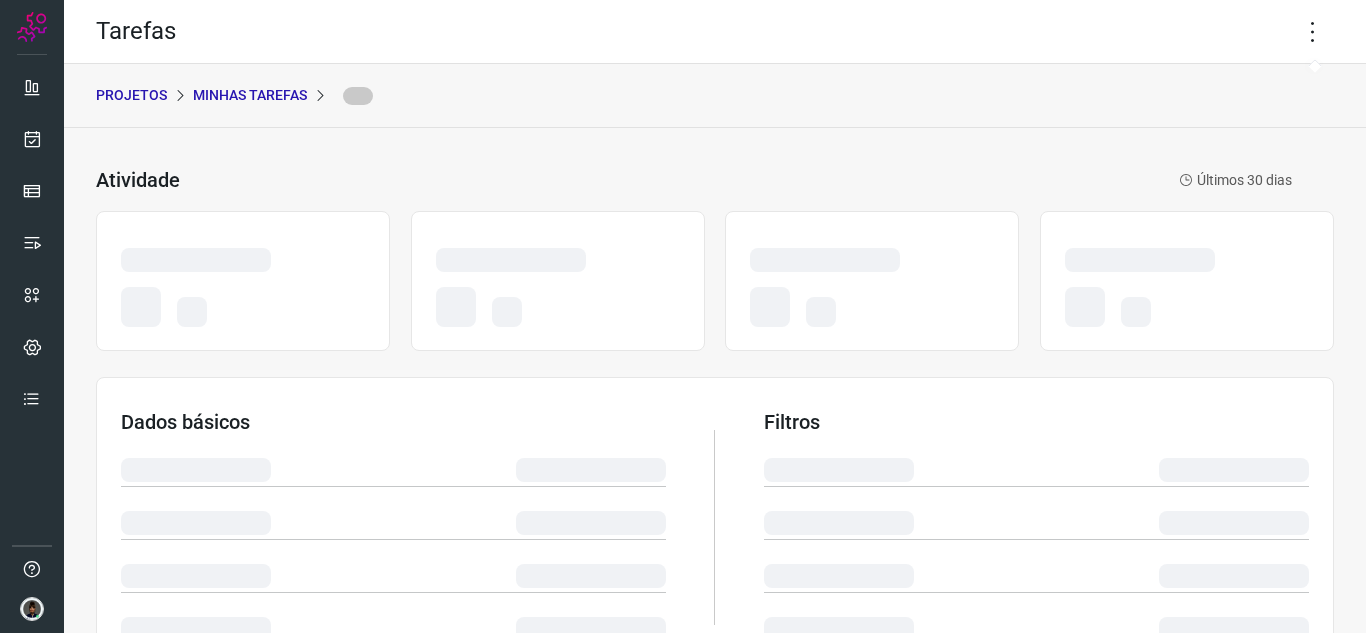 click on "Tarefas" at bounding box center (715, 32) 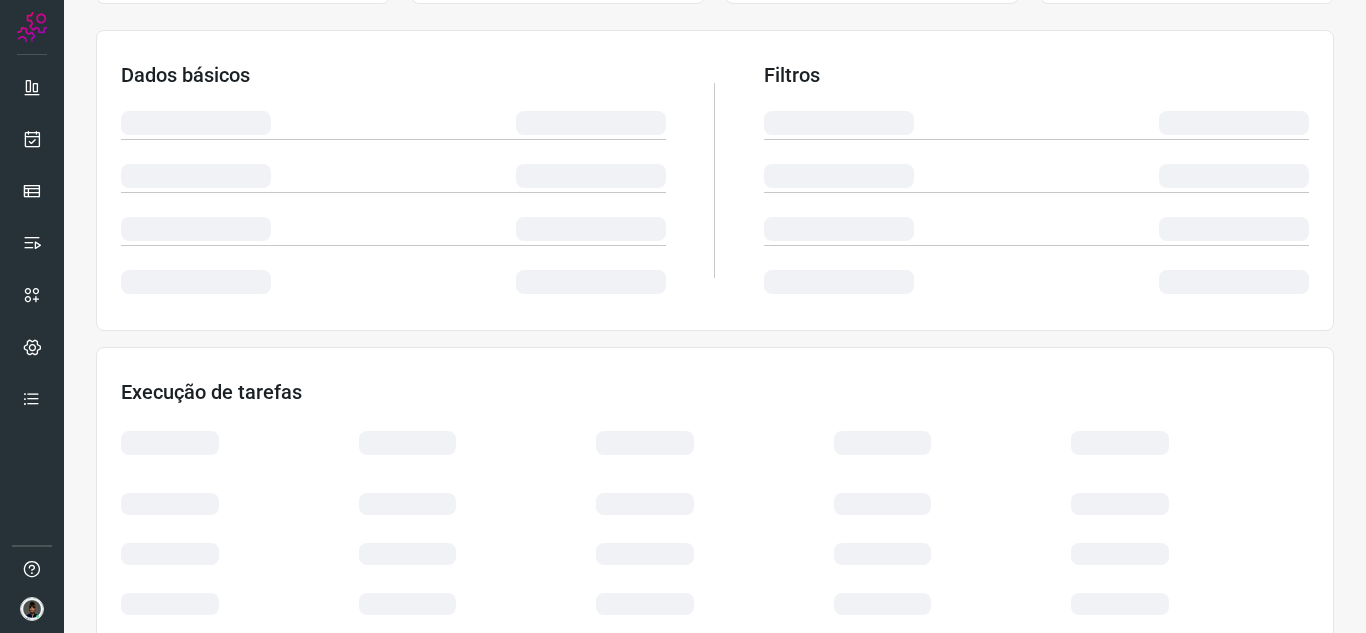 scroll, scrollTop: 0, scrollLeft: 0, axis: both 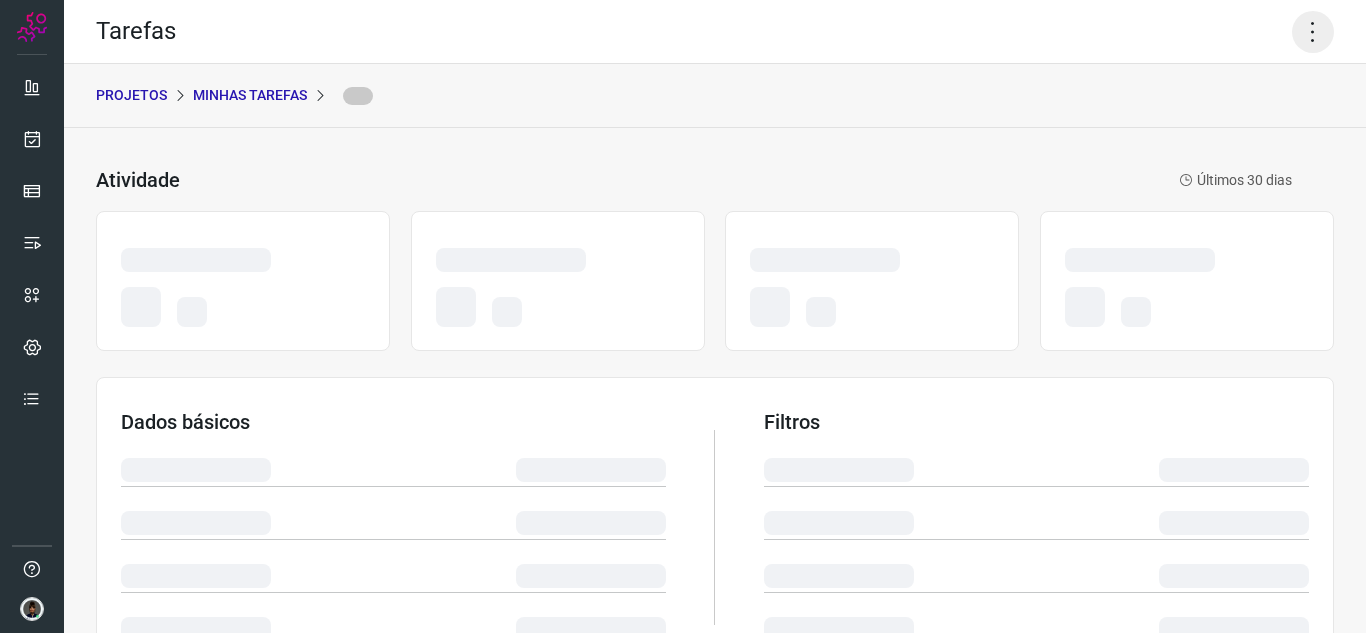 click 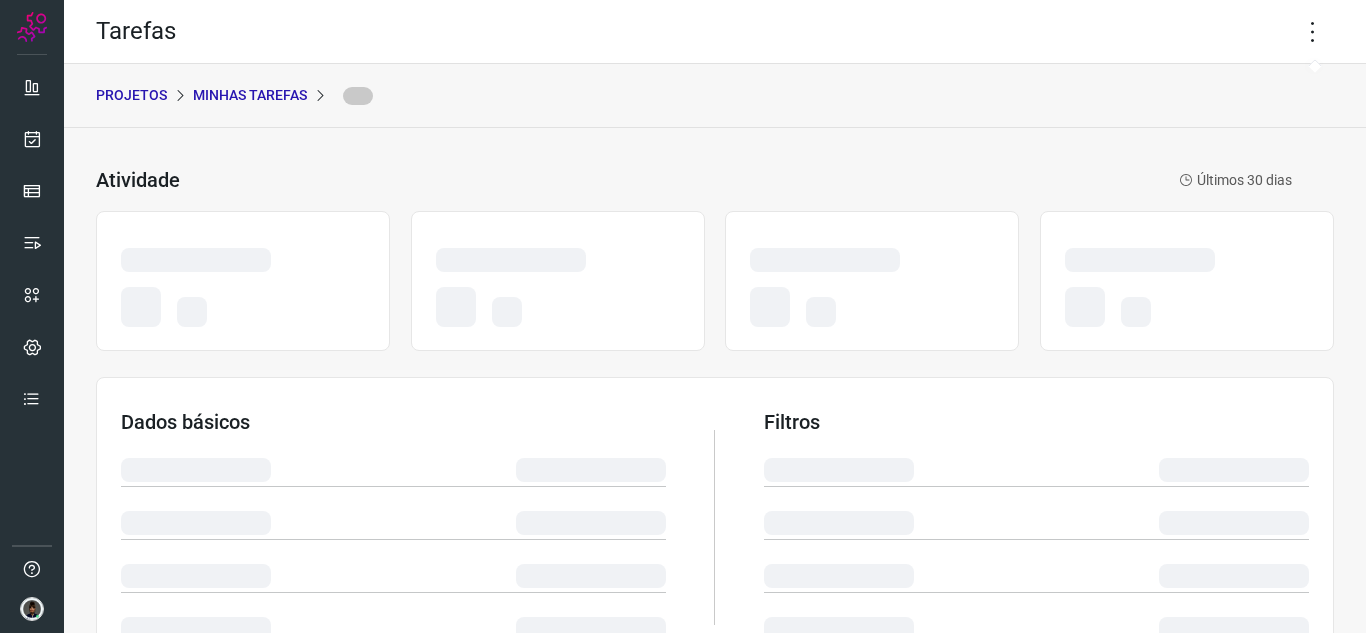 click on "PROJETOS  Minhas Tarefas" at bounding box center (715, 96) 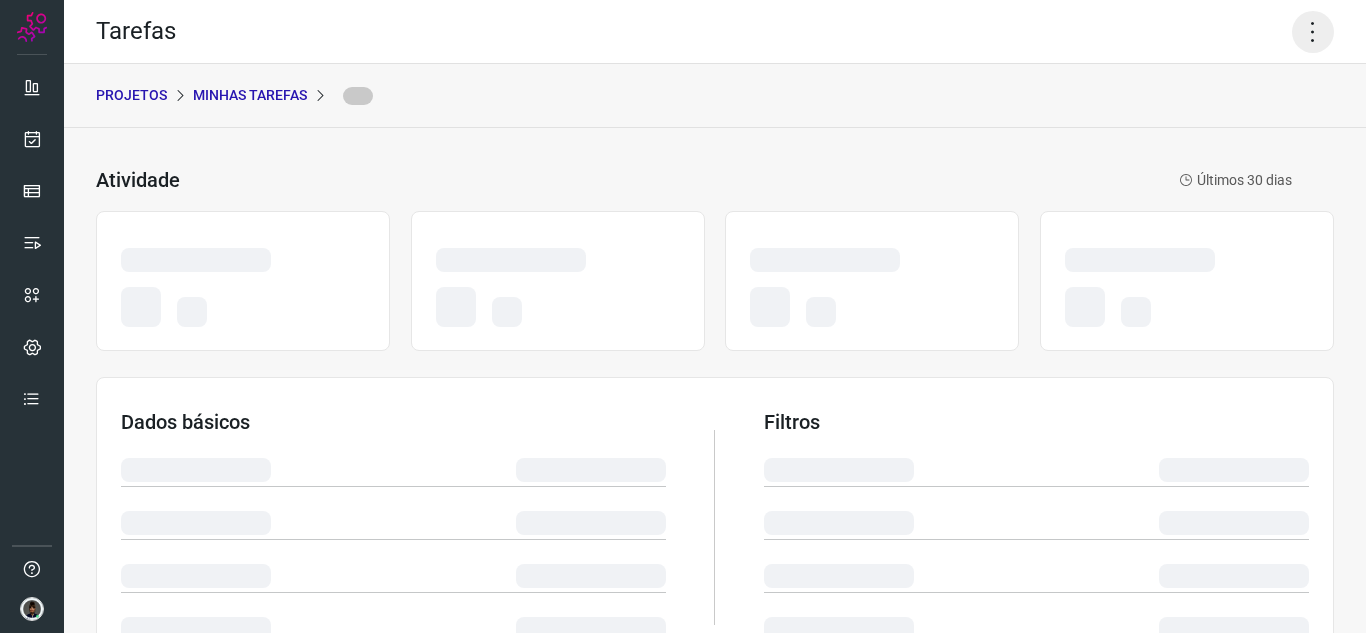 click 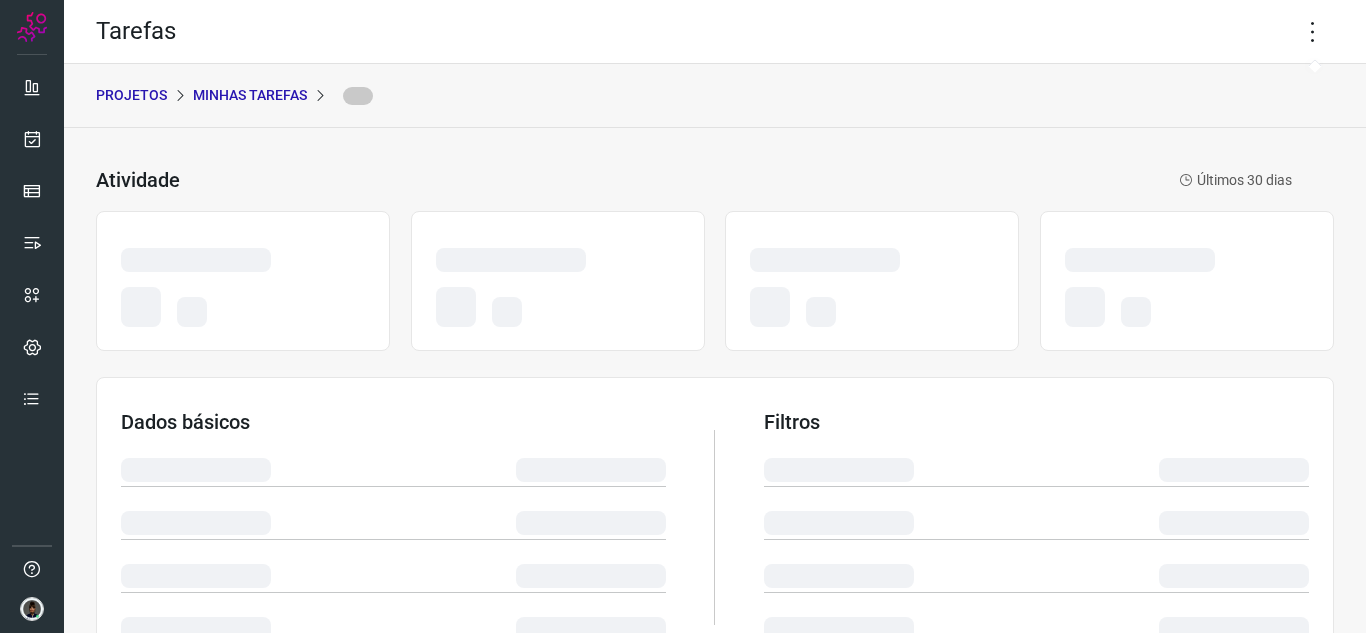 click on "PROJETOS  Minhas Tarefas" at bounding box center [715, 96] 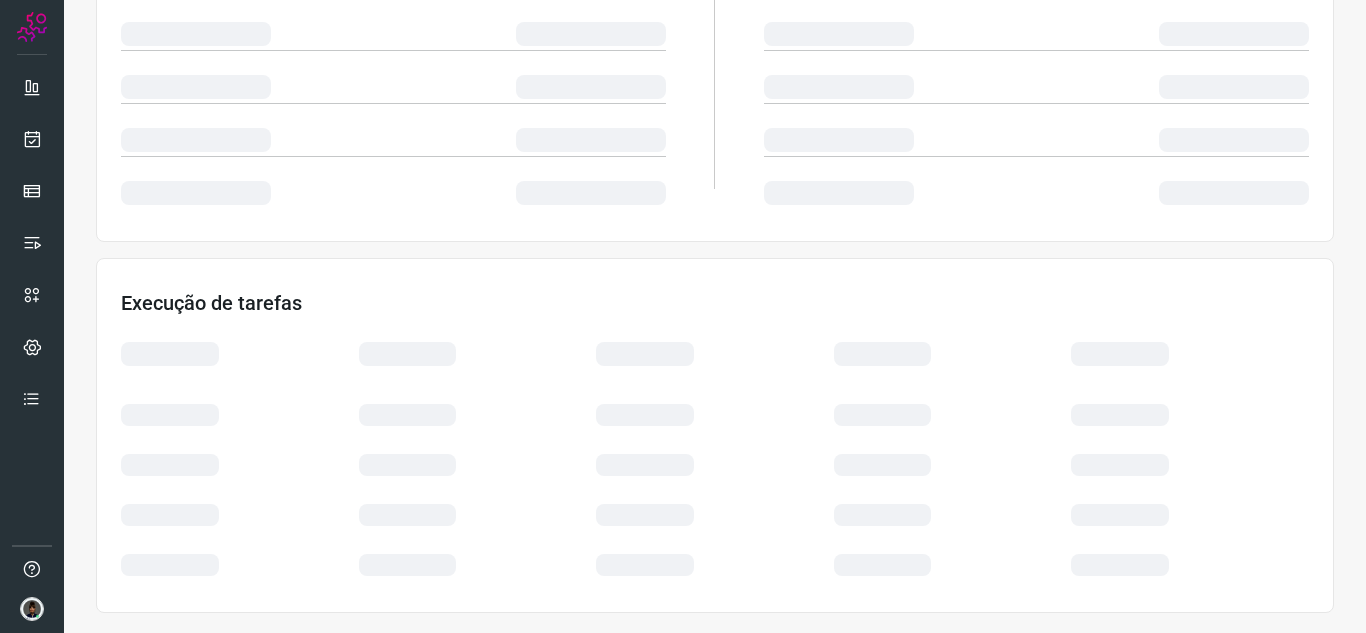scroll, scrollTop: 0, scrollLeft: 0, axis: both 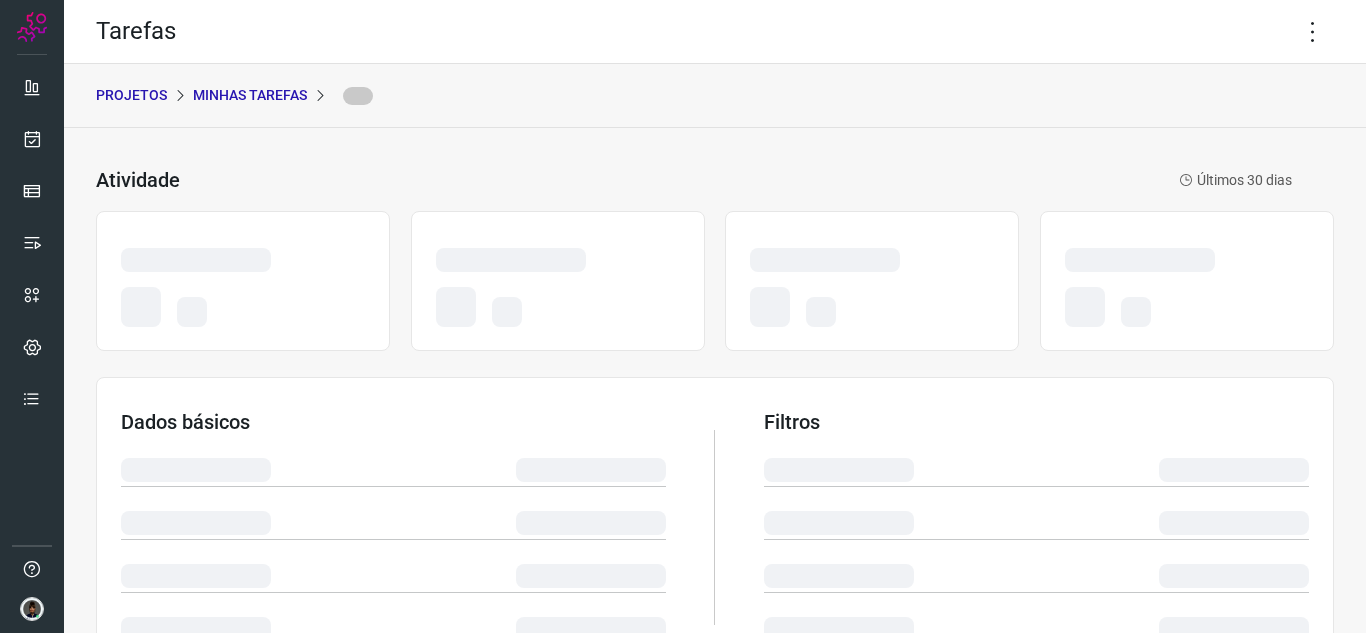 click on "Tarefas" at bounding box center [715, 32] 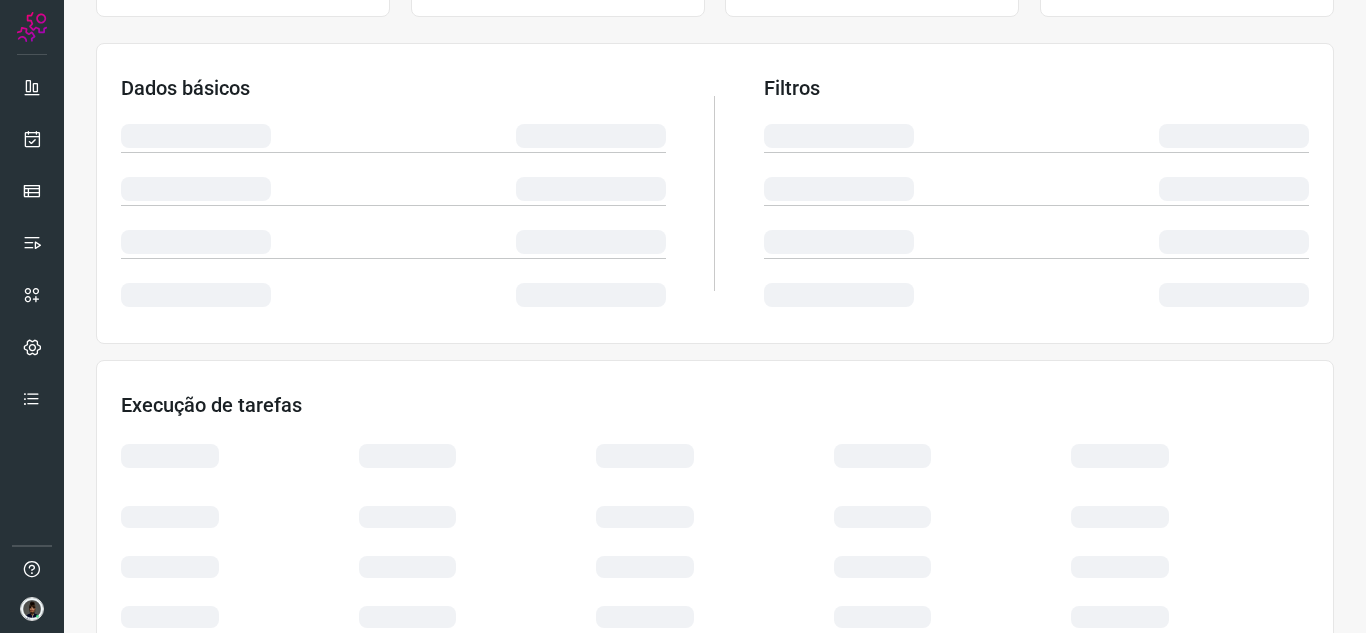 scroll, scrollTop: 0, scrollLeft: 0, axis: both 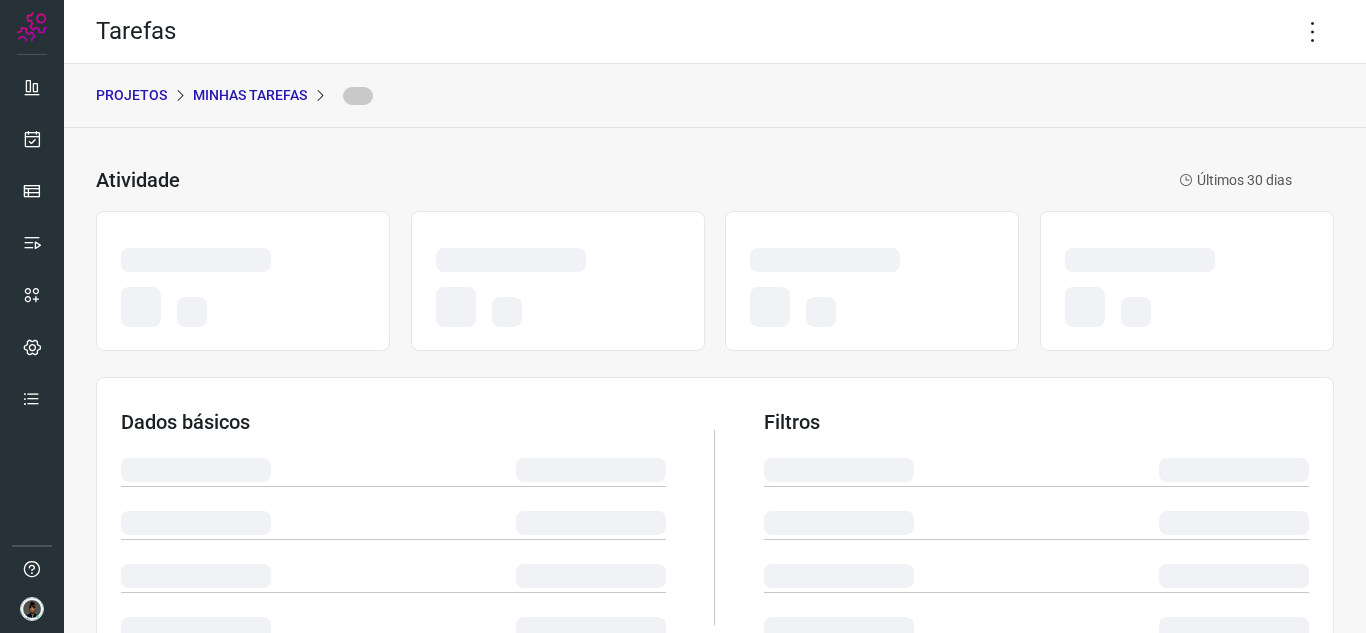 click on "PROJETOS  Minhas Tarefas" at bounding box center (715, 96) 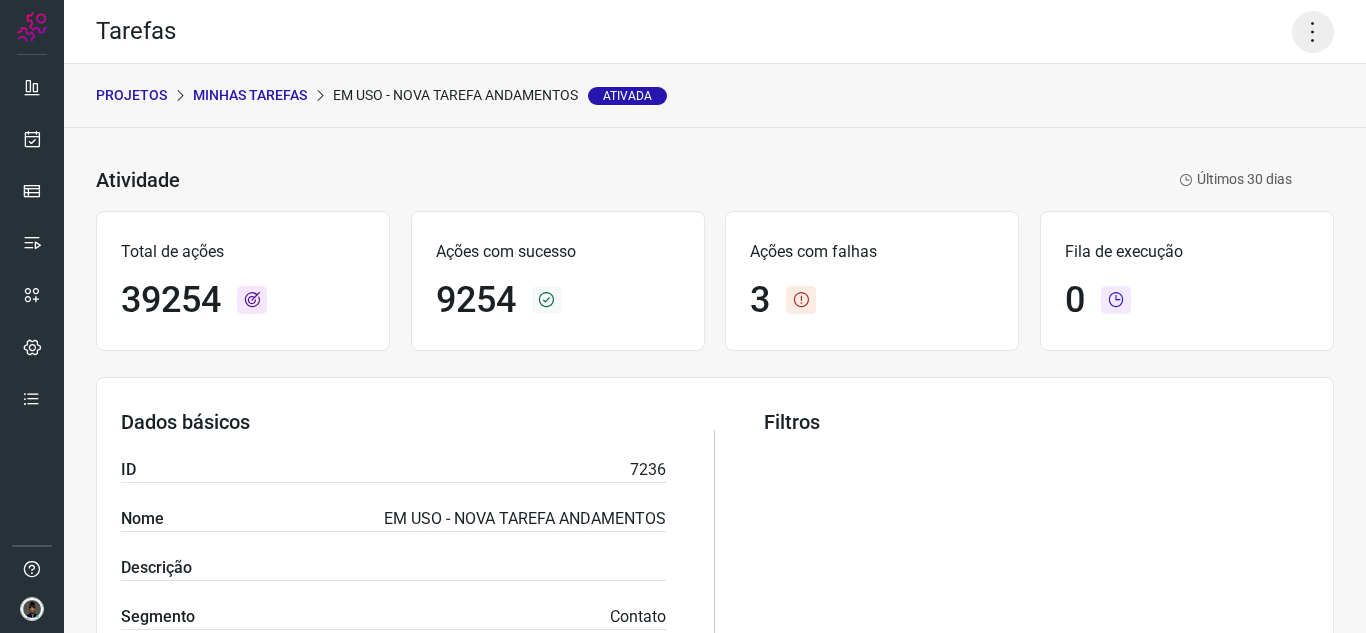 click 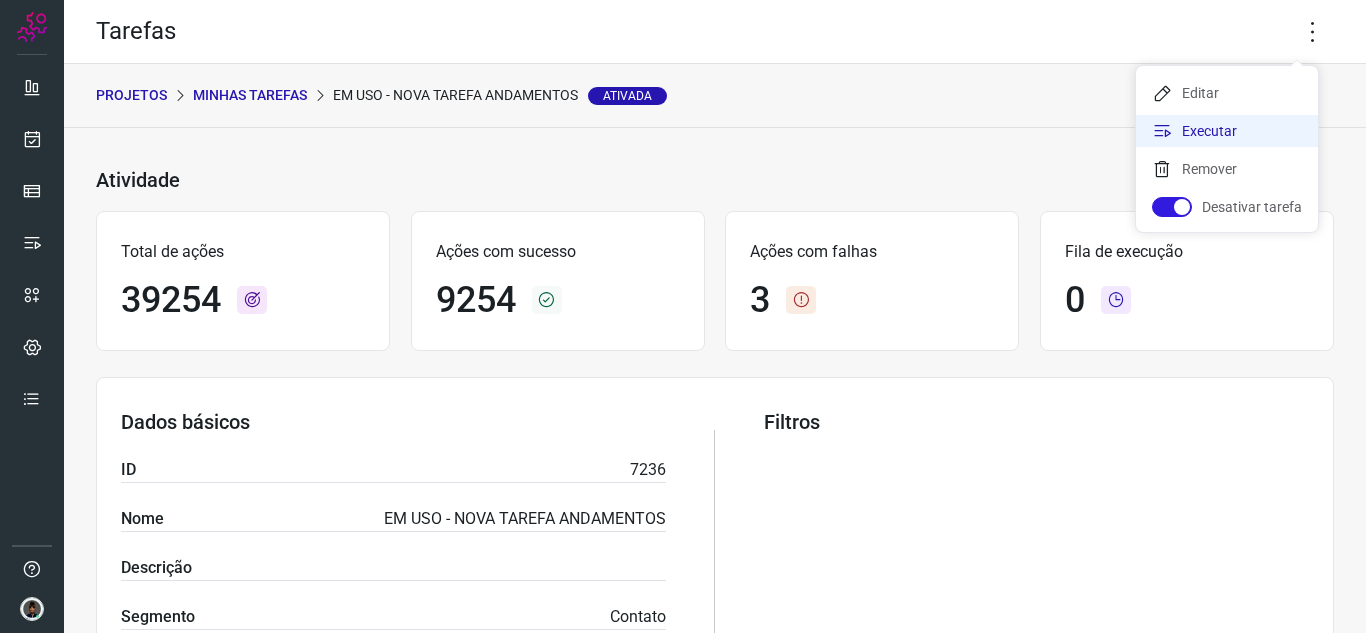 click on "Executar" 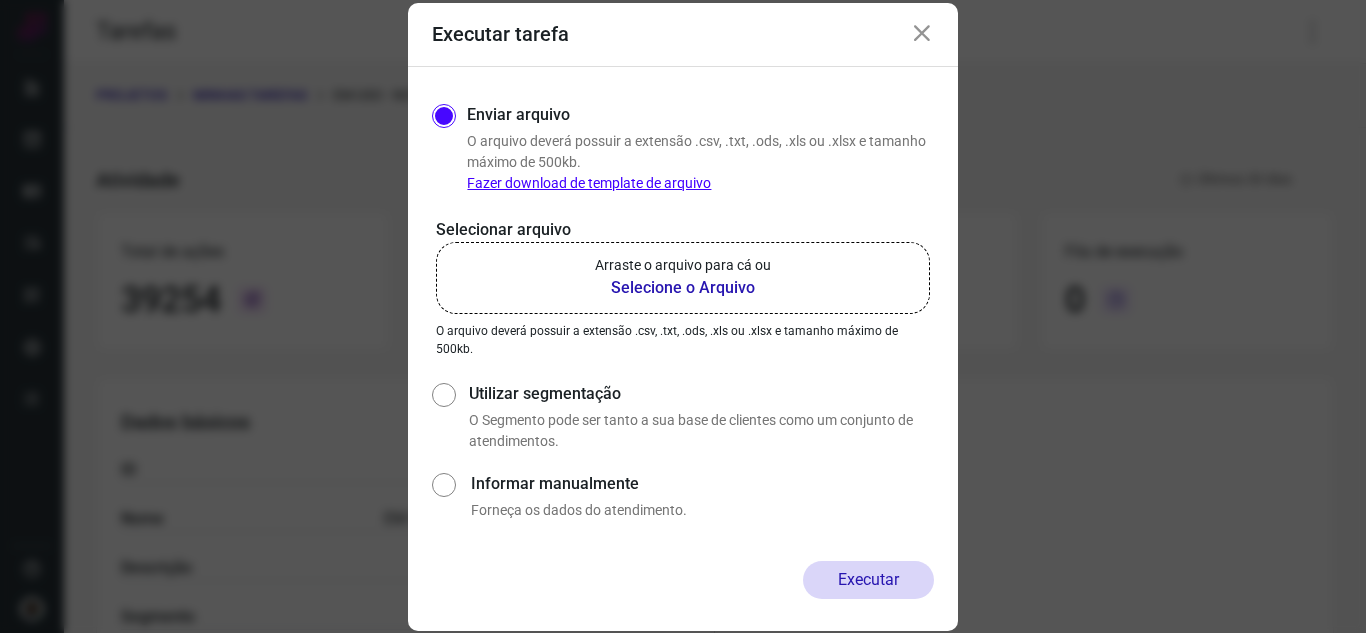 click on "Arraste o arquivo para cá ou Selecione o Arquivo" 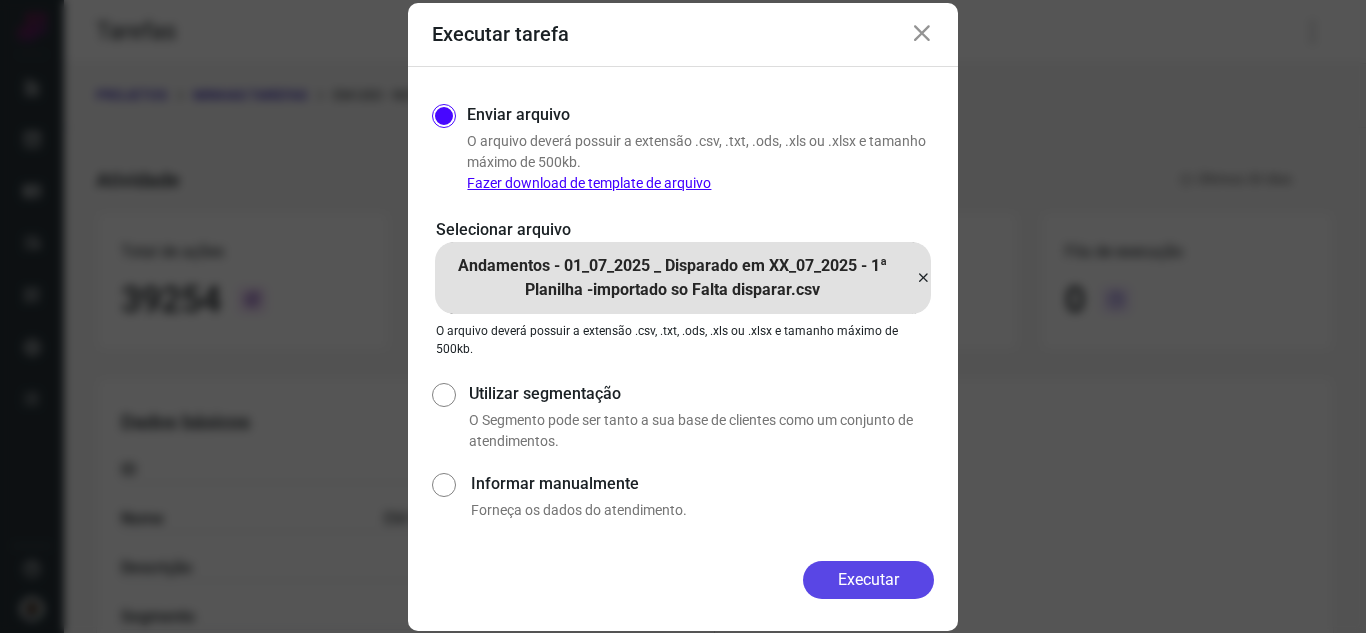 click on "Executar" at bounding box center (868, 580) 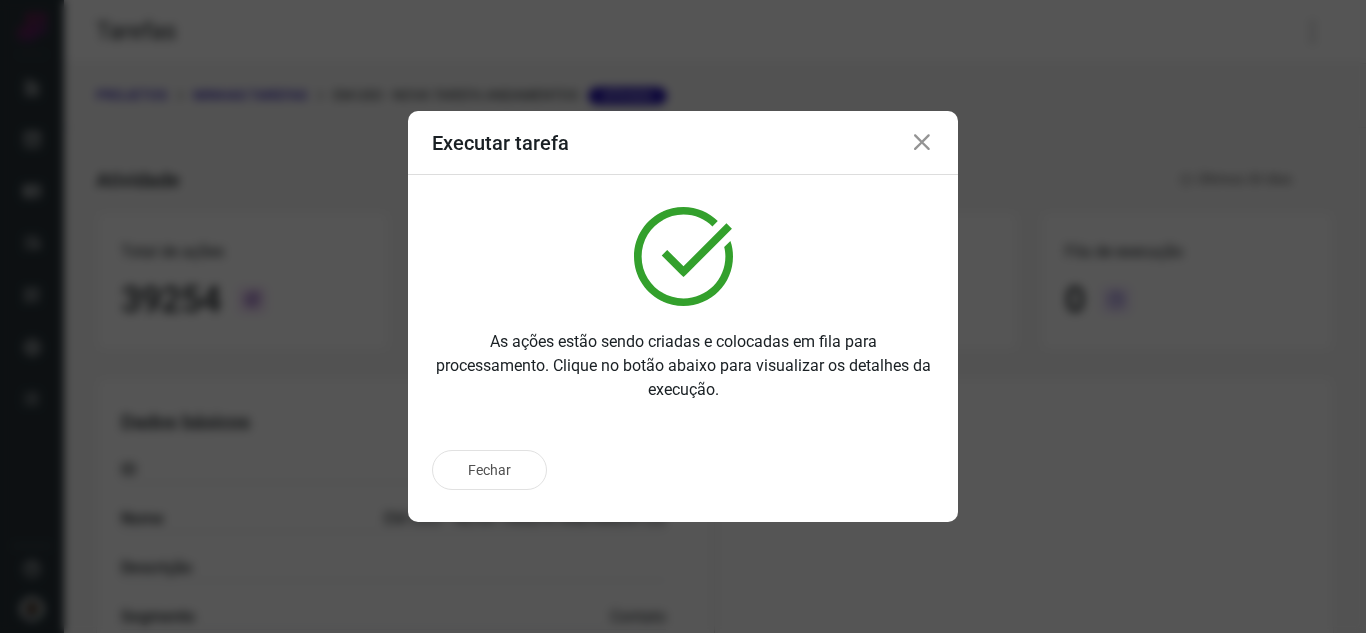 click at bounding box center [922, 143] 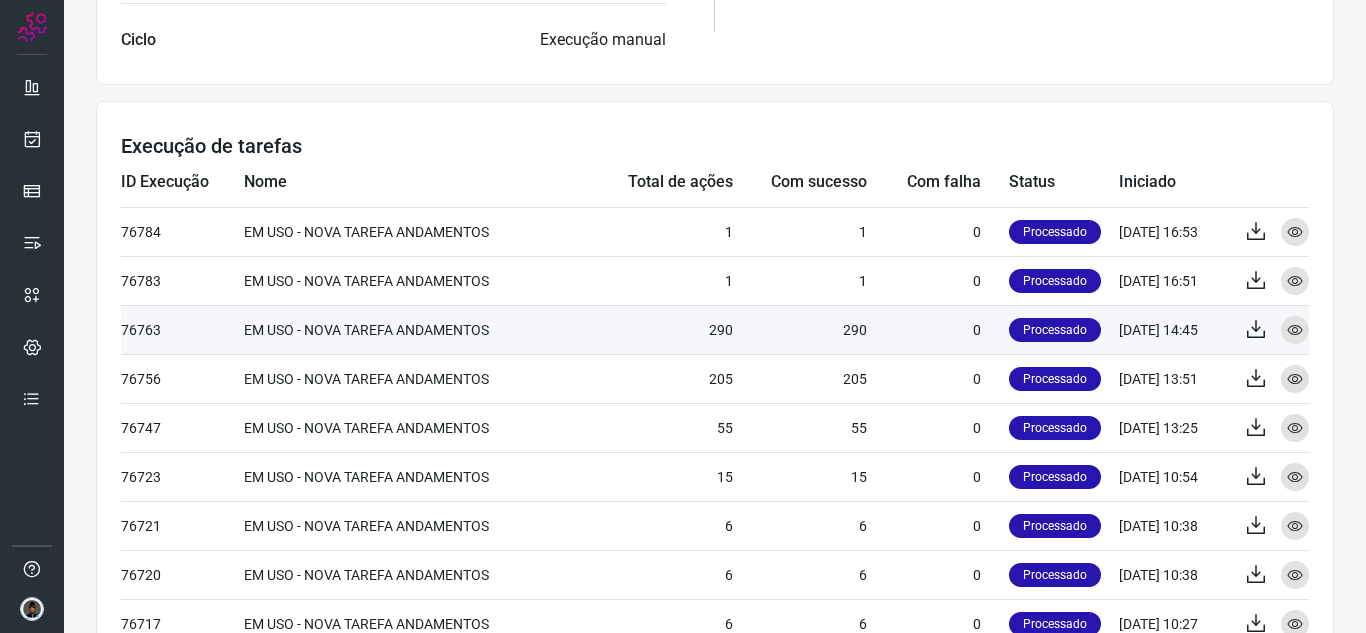 scroll, scrollTop: 700, scrollLeft: 0, axis: vertical 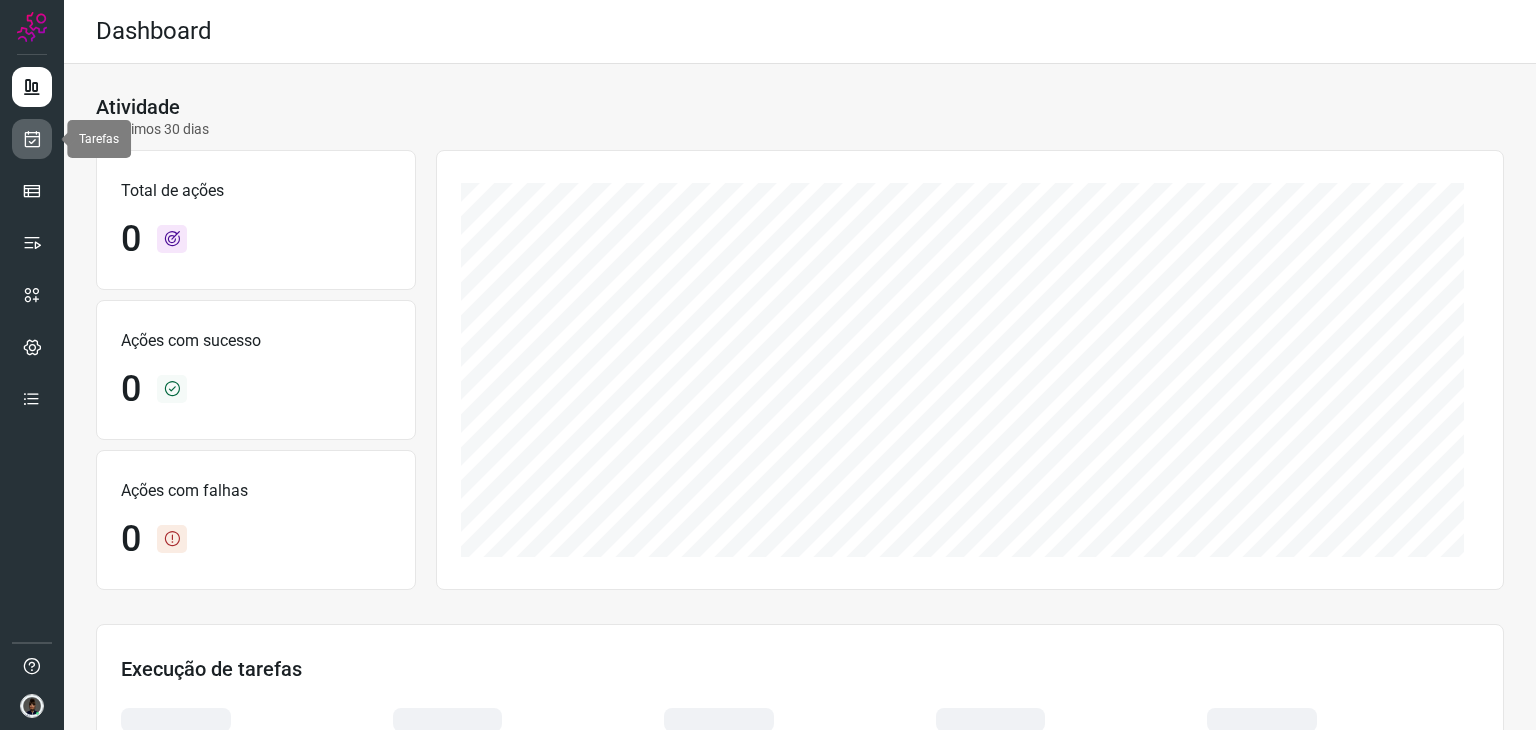 click at bounding box center [32, 139] 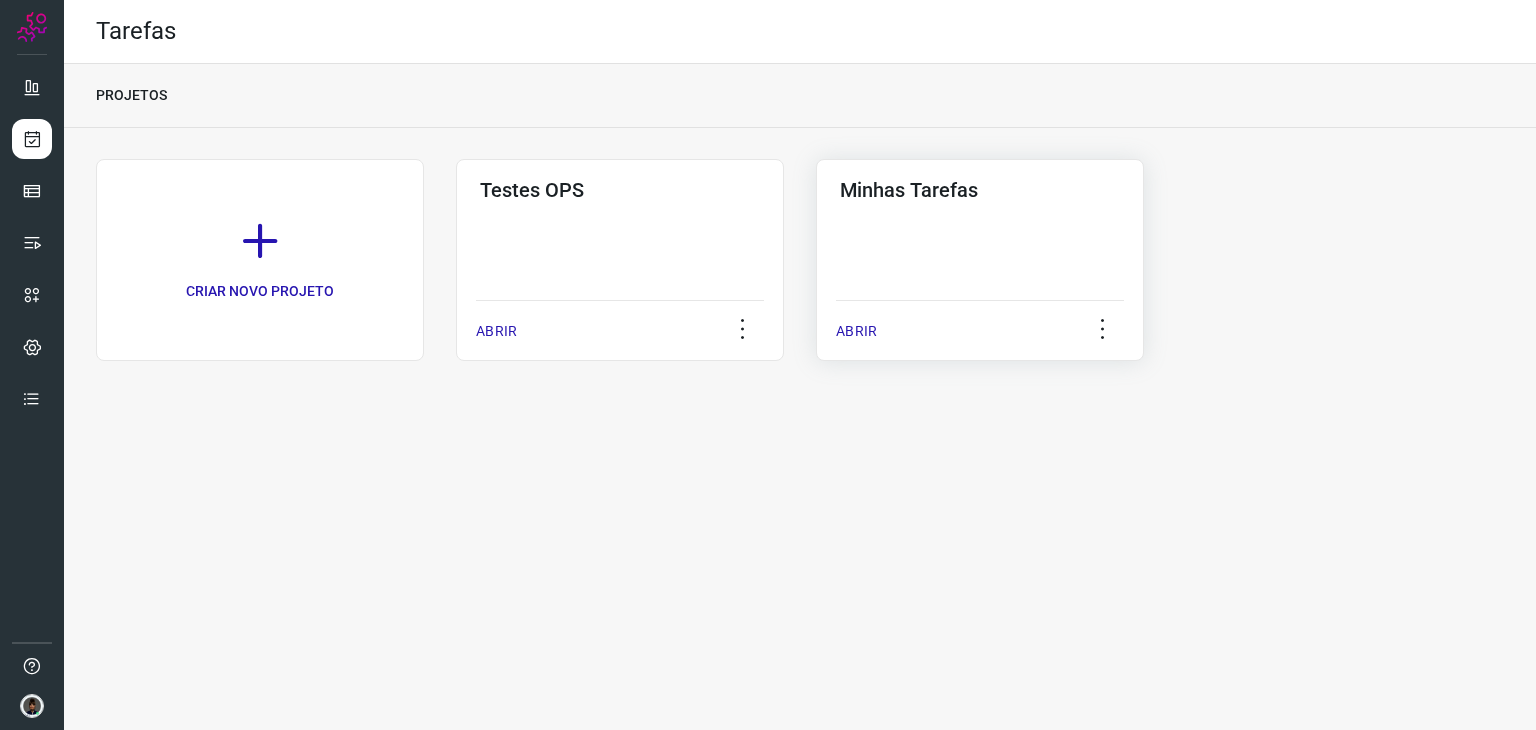 click on "Minhas Tarefas  ABRIR" 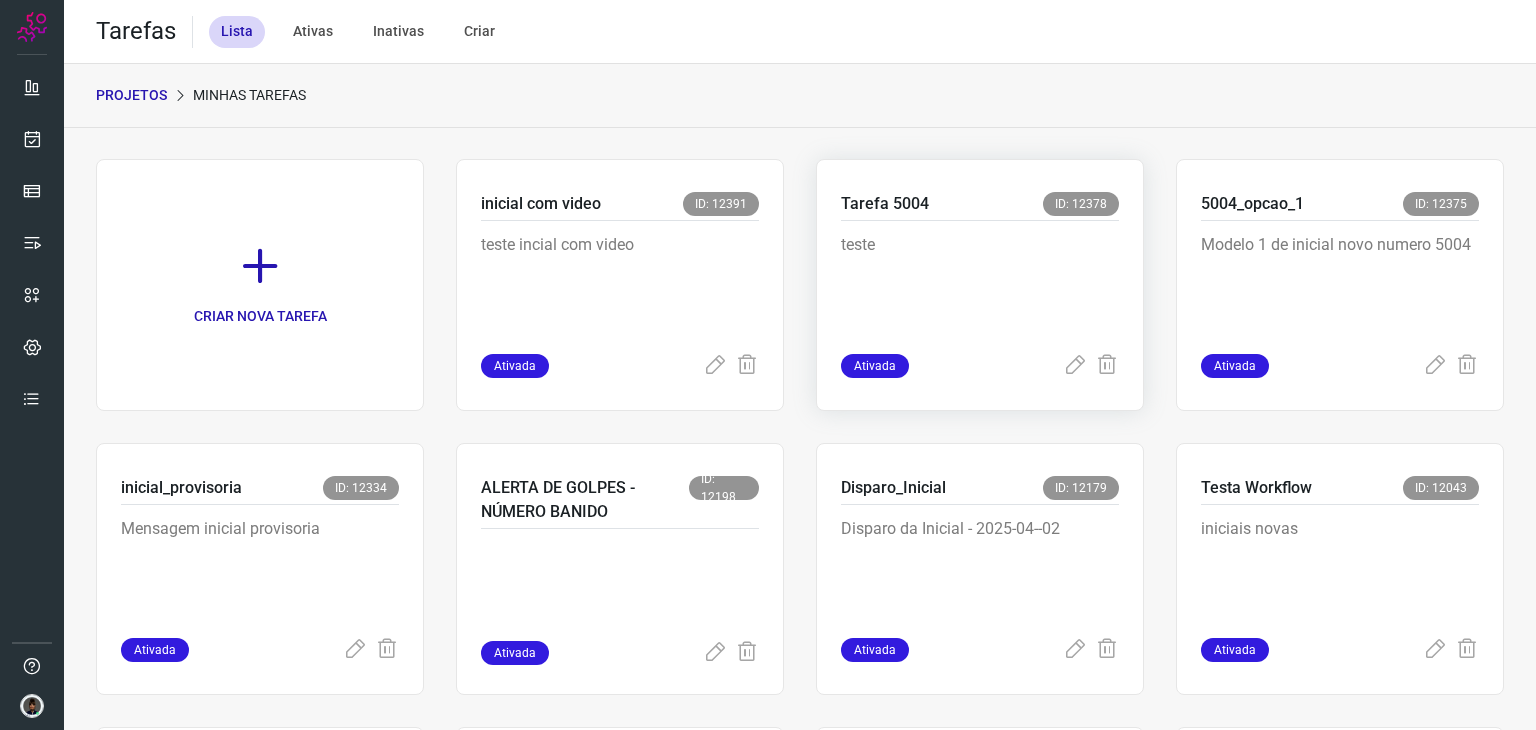 scroll, scrollTop: 400, scrollLeft: 0, axis: vertical 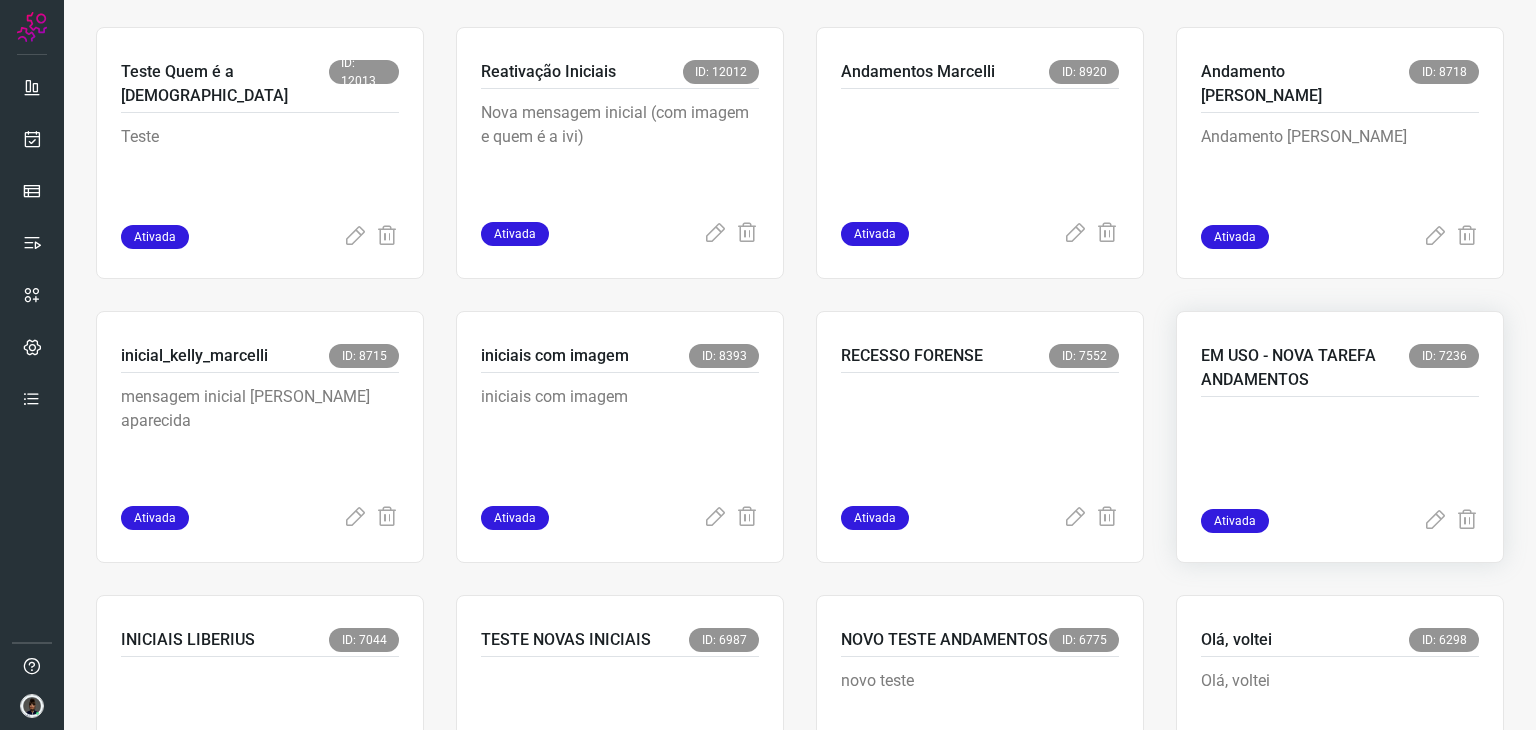 click at bounding box center (1340, 459) 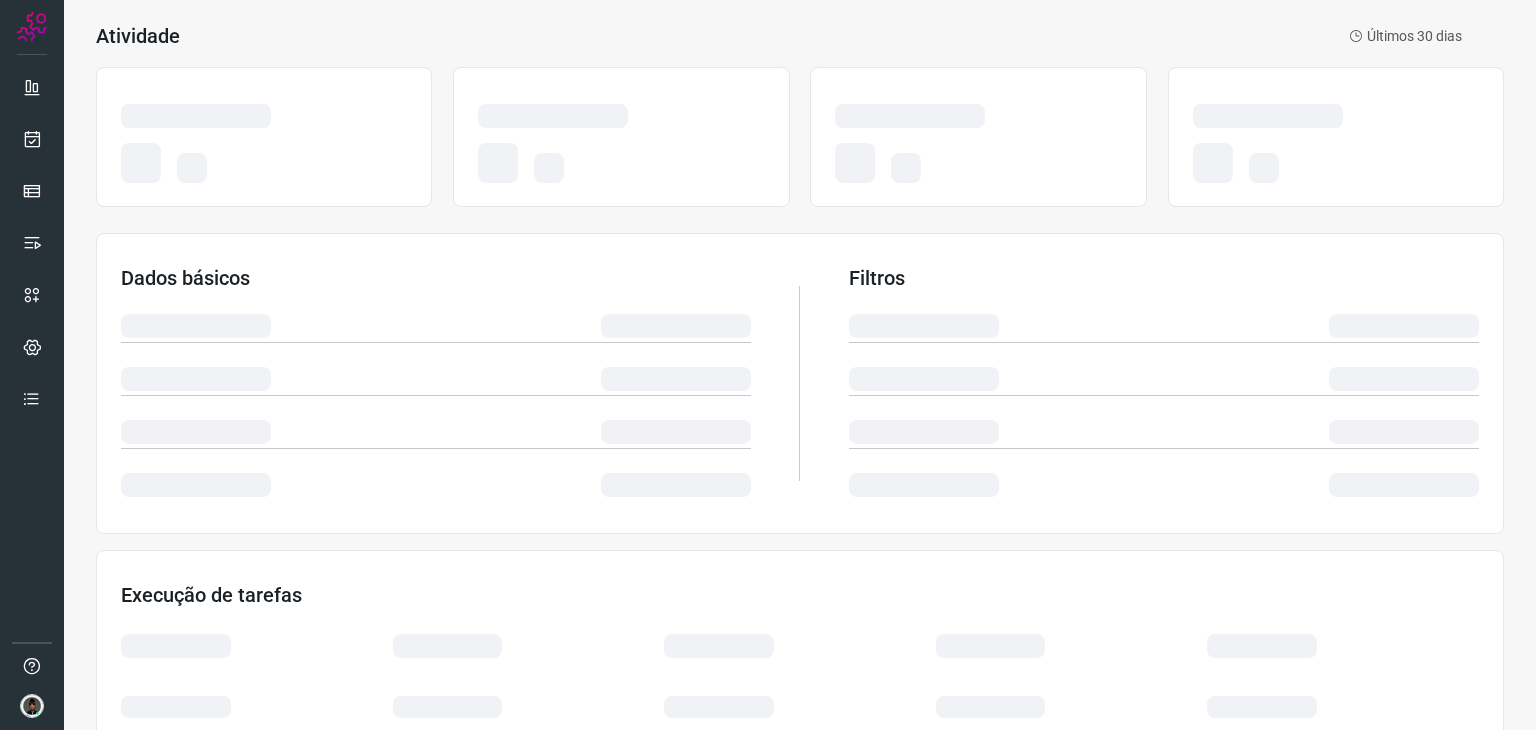 scroll, scrollTop: 0, scrollLeft: 0, axis: both 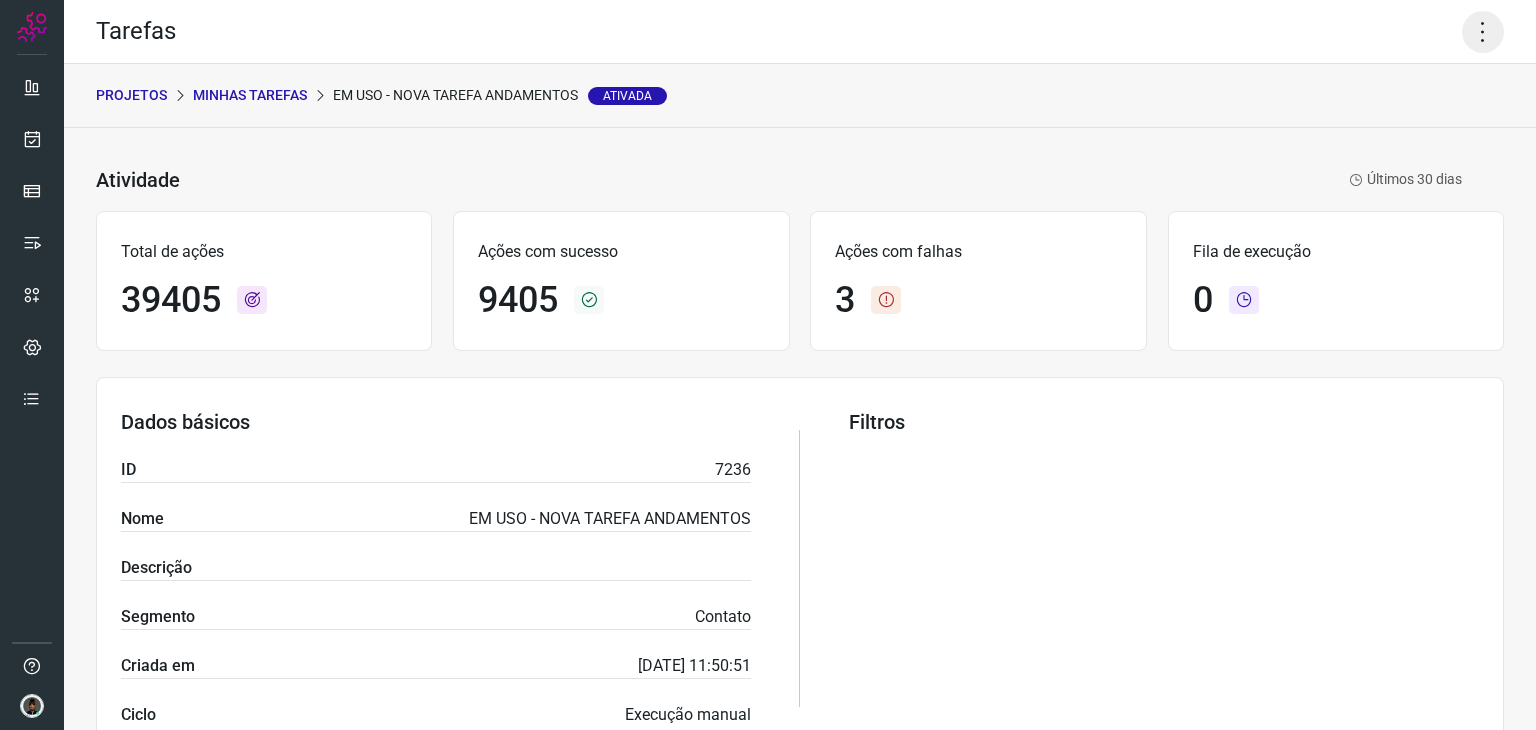 click 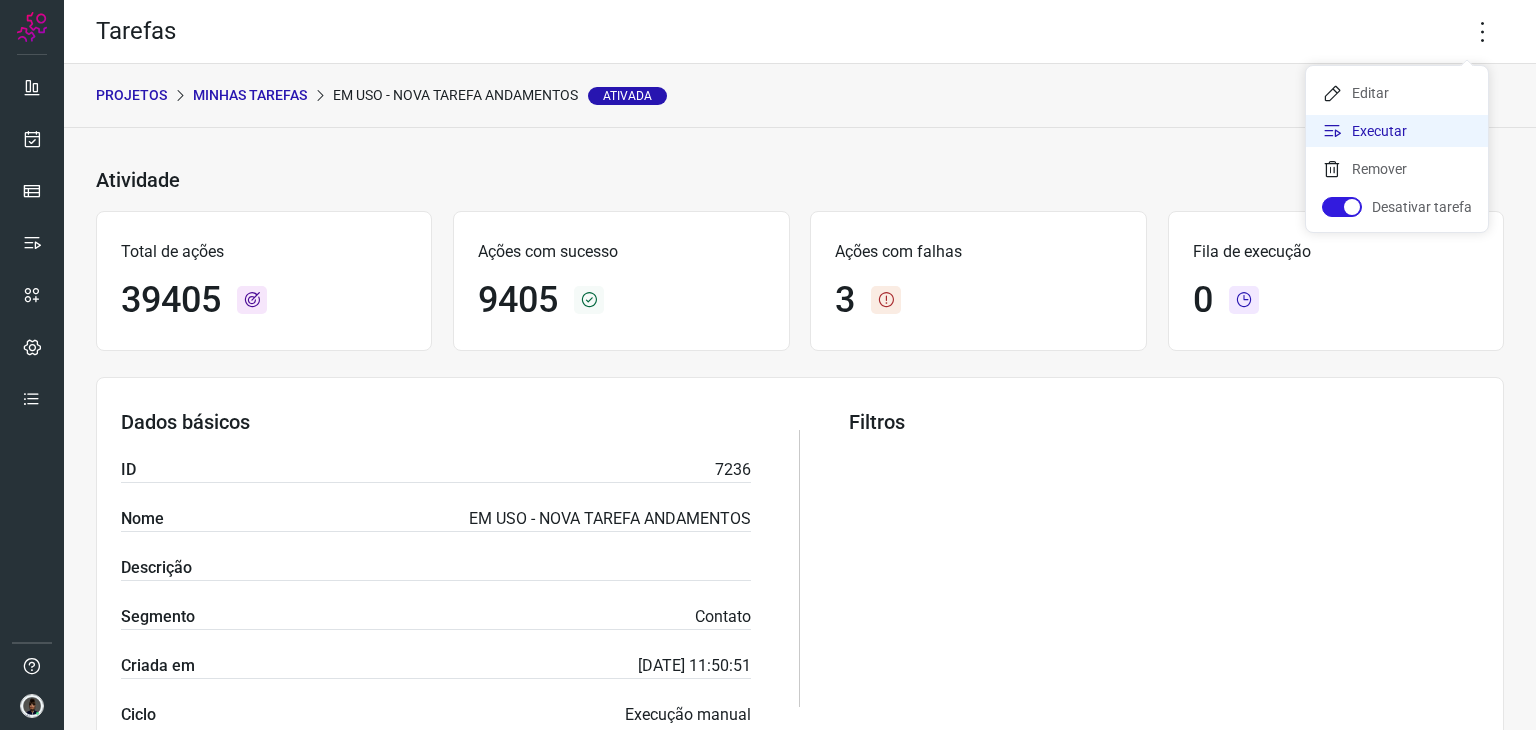 click on "Executar" 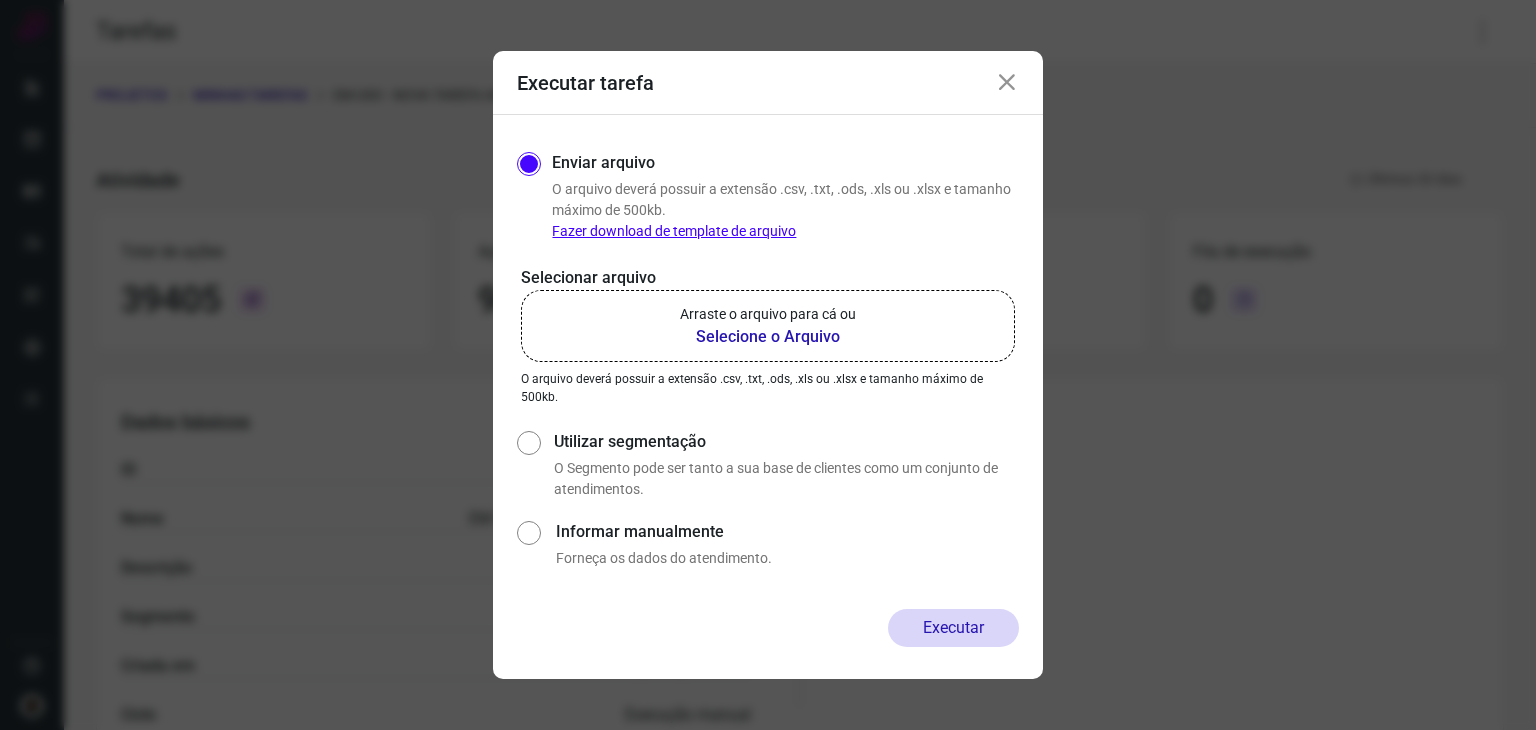 click on "Arraste o arquivo para cá ou Selecione o Arquivo" 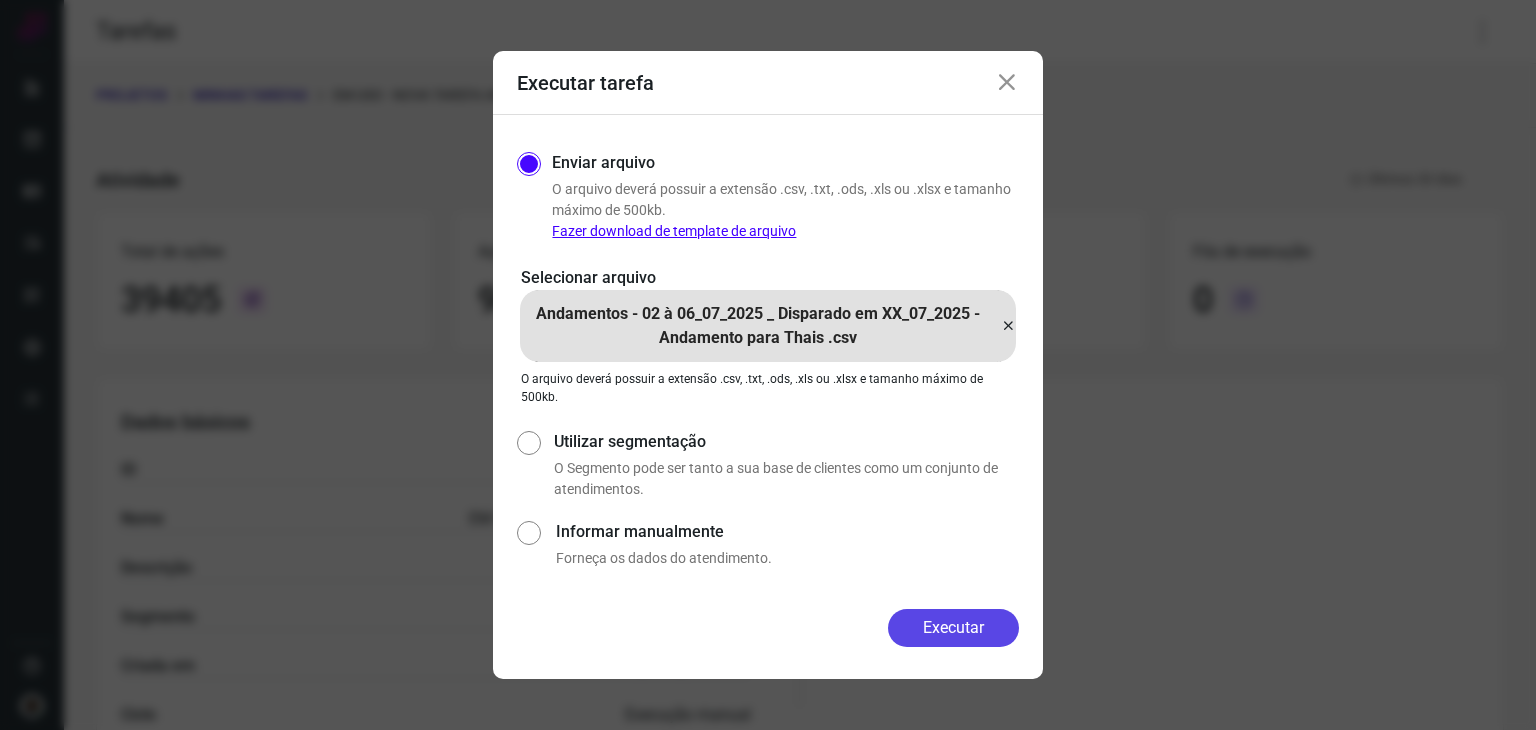 click on "Executar" at bounding box center (953, 628) 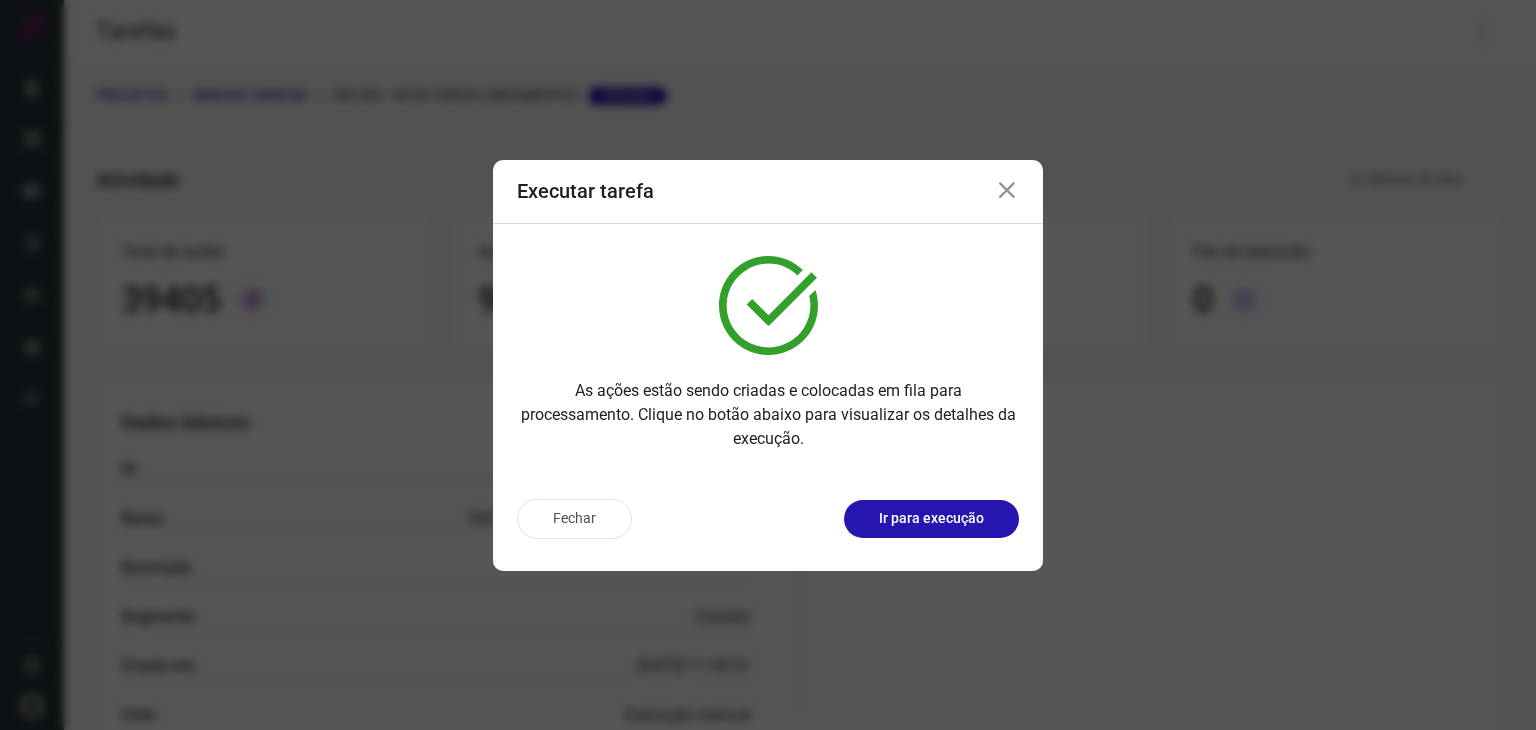 click at bounding box center (1007, 191) 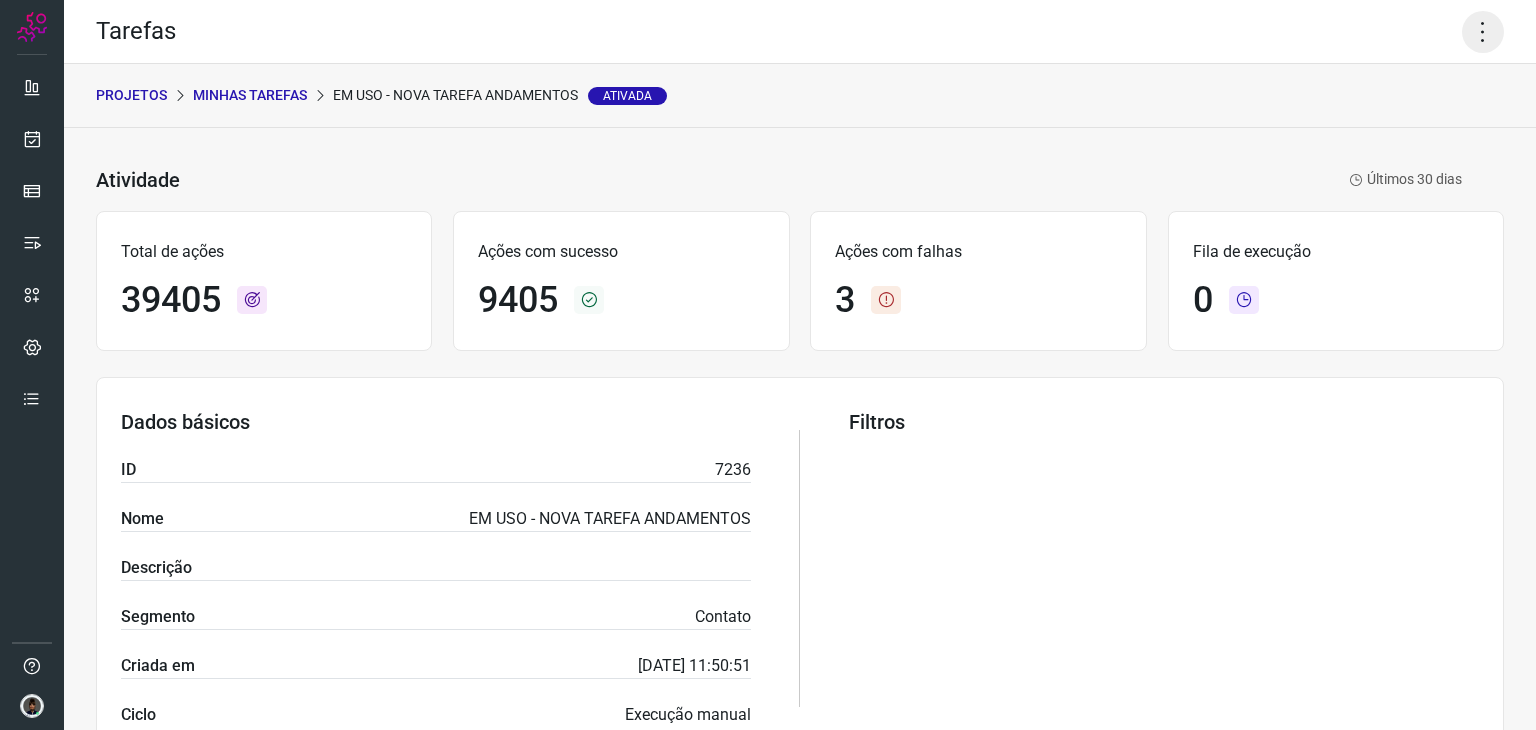 click 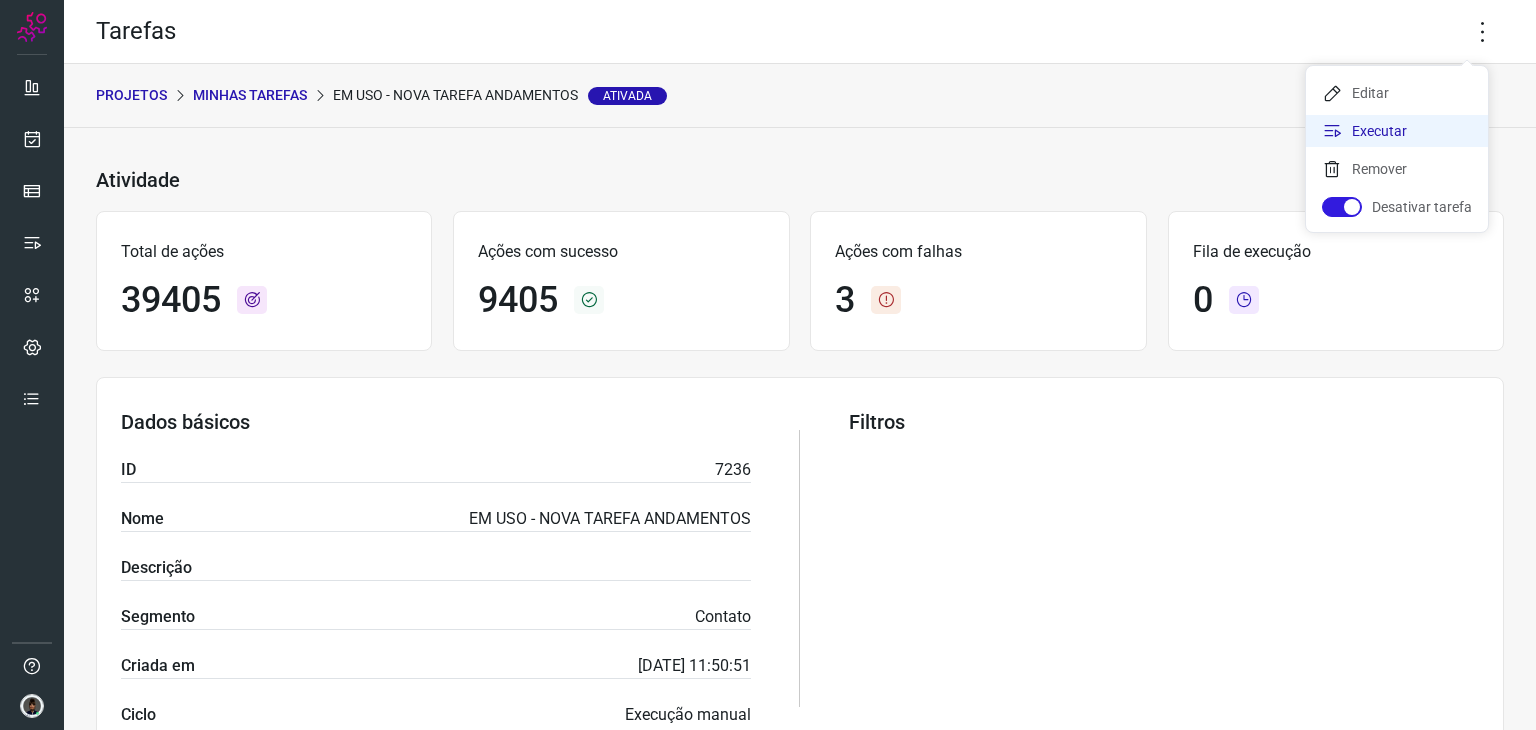 click on "Executar" 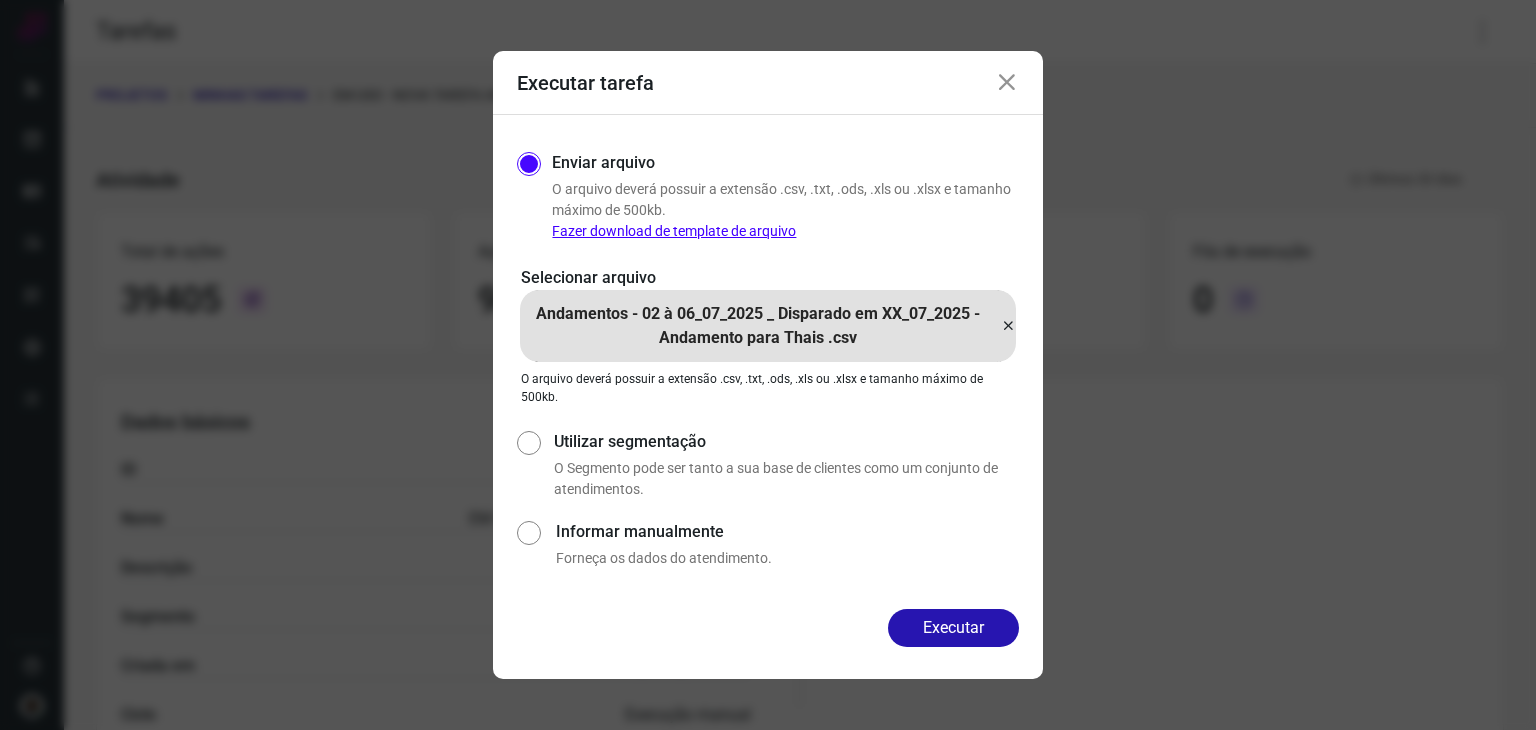 click at bounding box center [1008, 326] 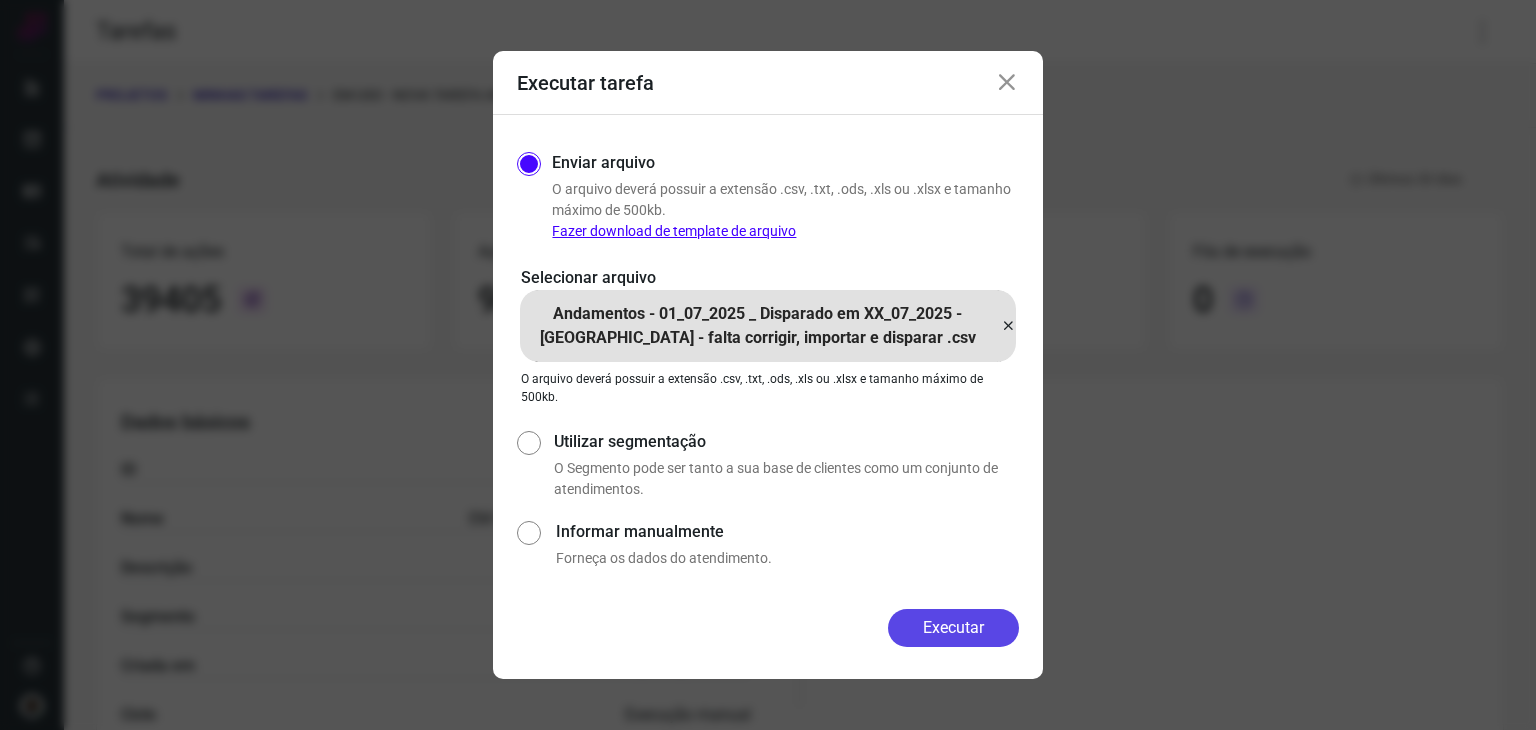 drag, startPoint x: 1036, startPoint y: 619, endPoint x: 1008, endPoint y: 624, distance: 28.442924 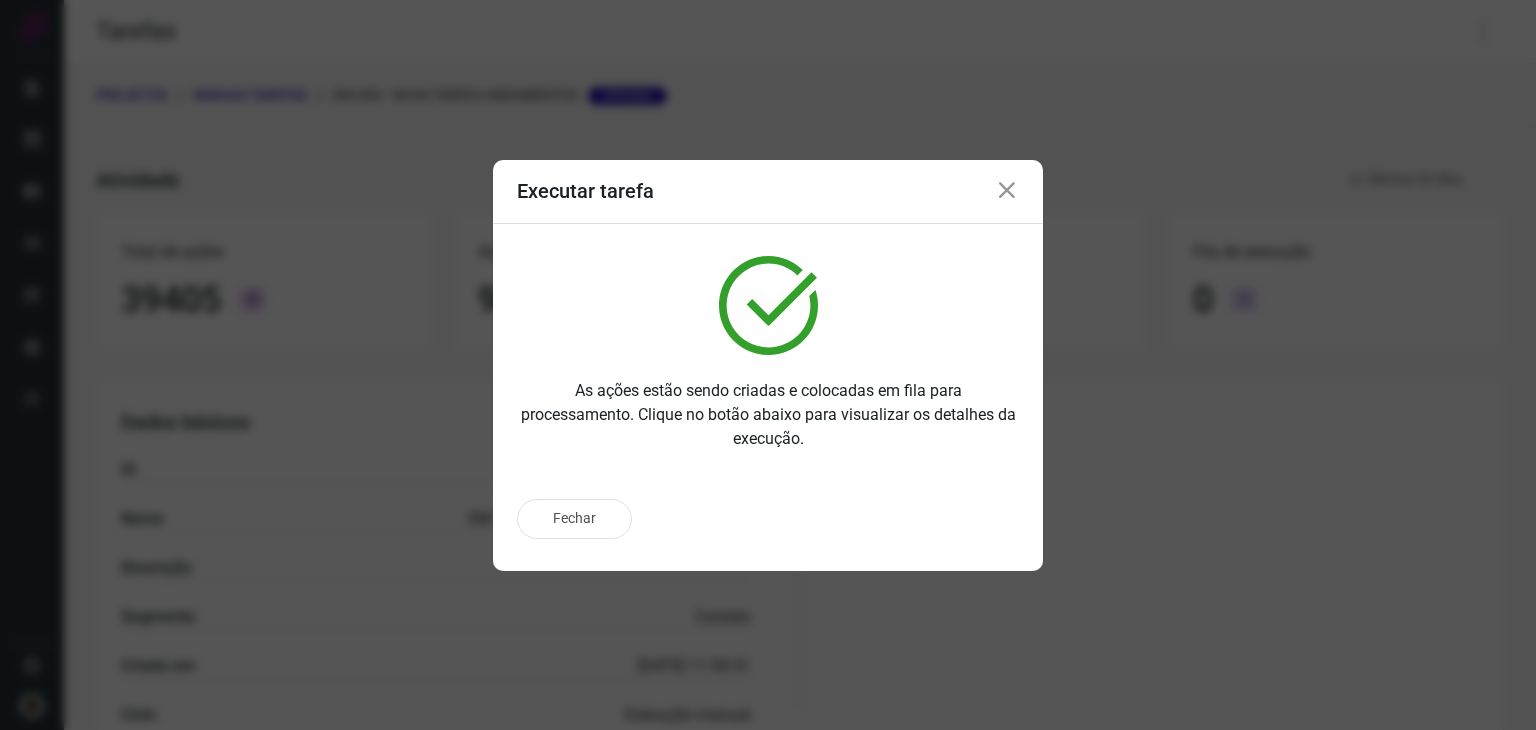 click at bounding box center (1007, 191) 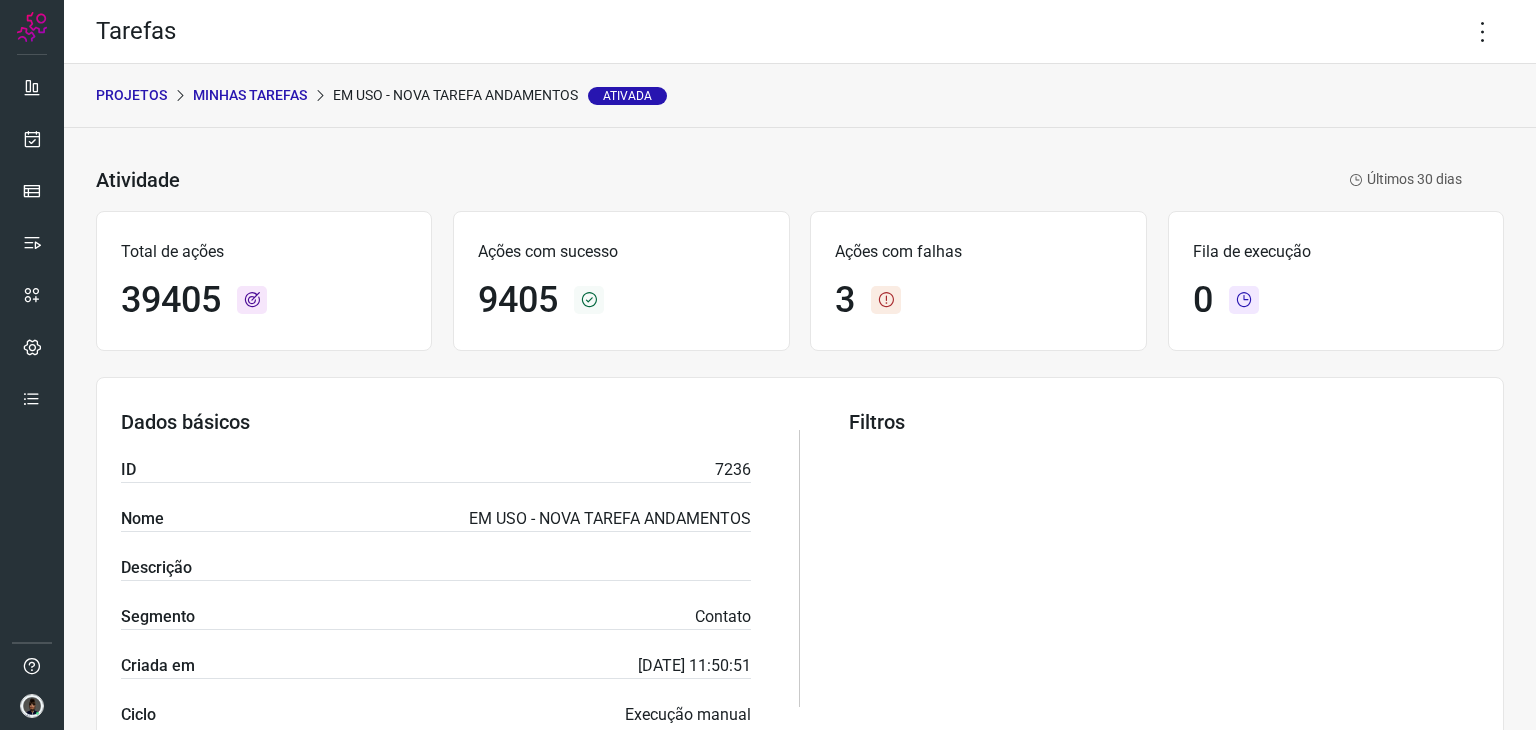 click on "Fila de execução 0" at bounding box center (1336, 281) 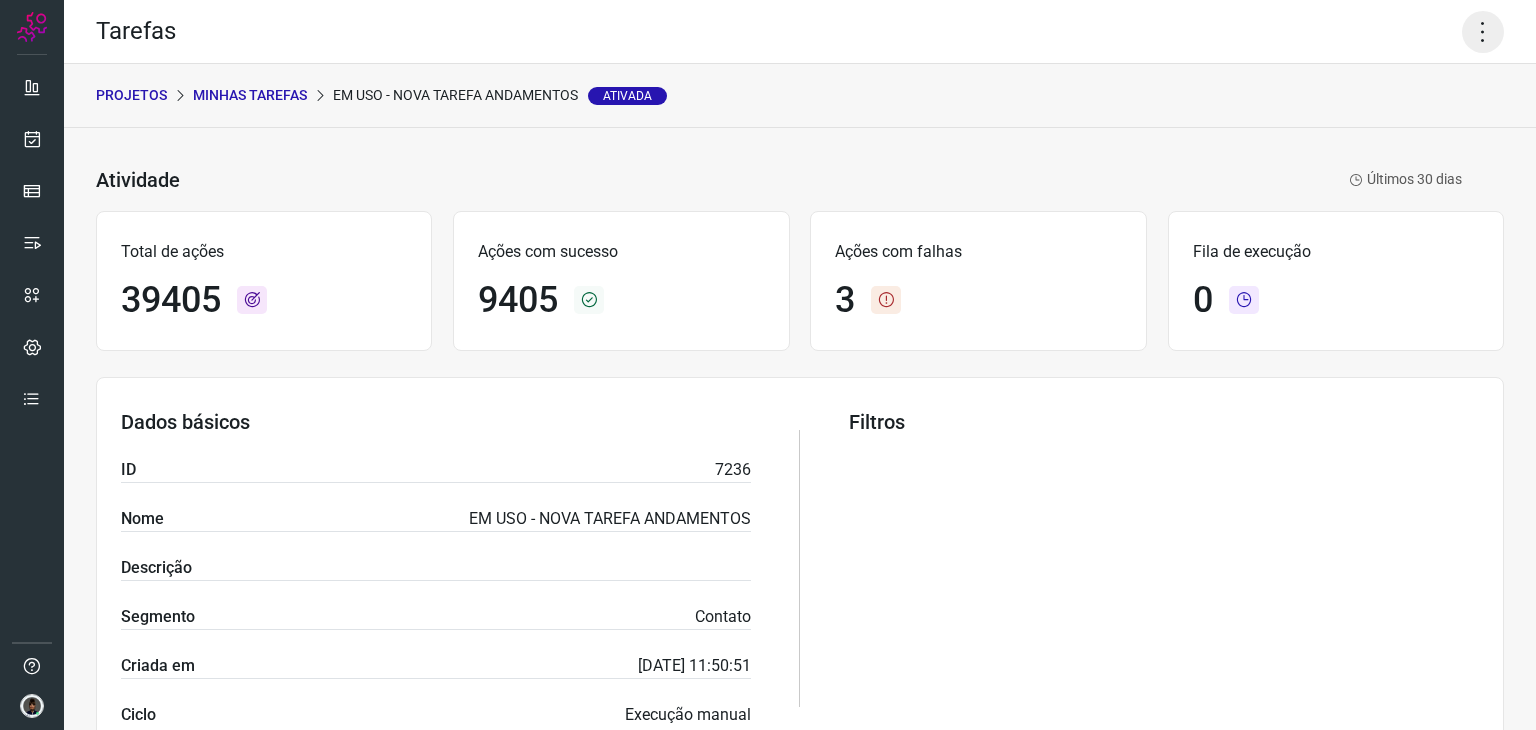 click on "Tarefas" at bounding box center (800, 32) 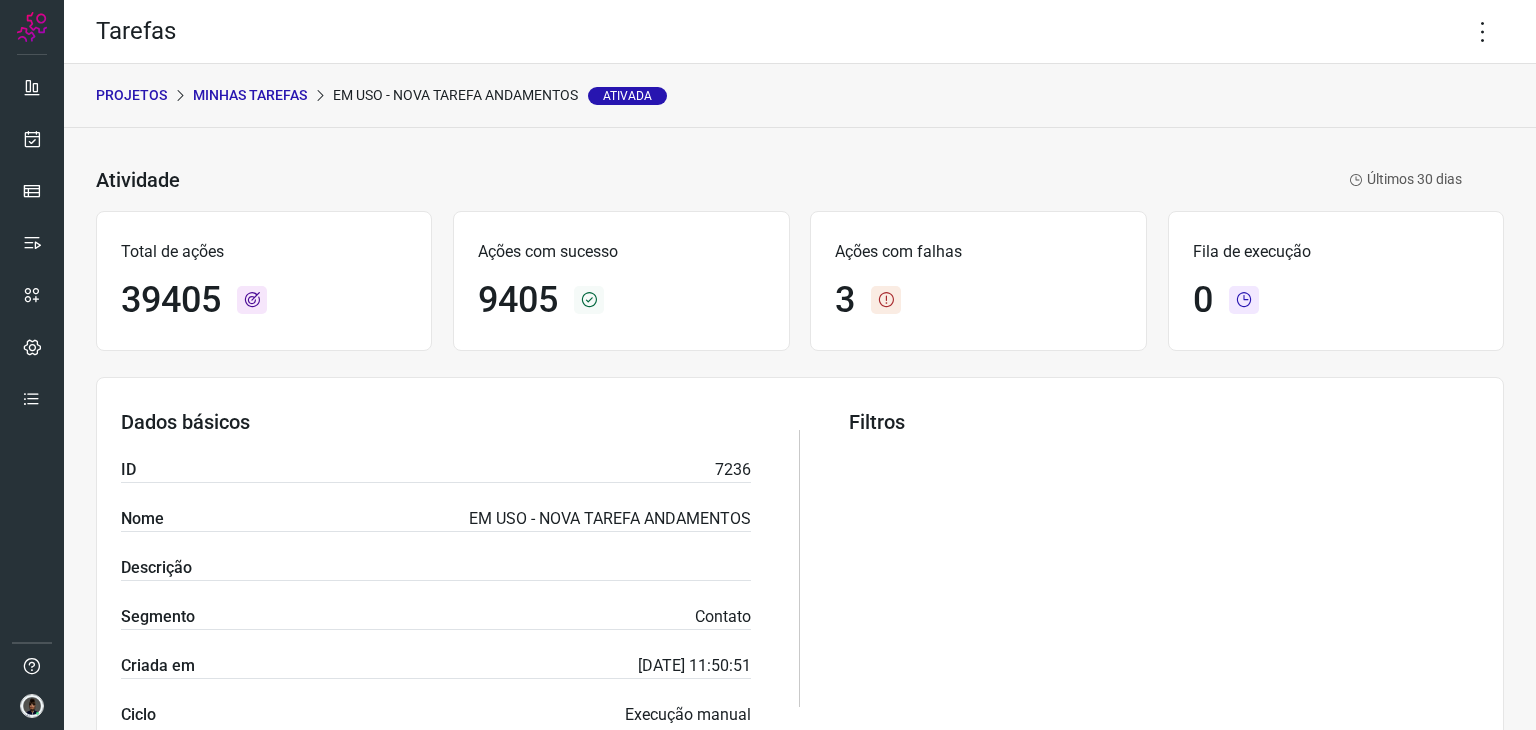 click on "Minhas Tarefas" at bounding box center [250, 95] 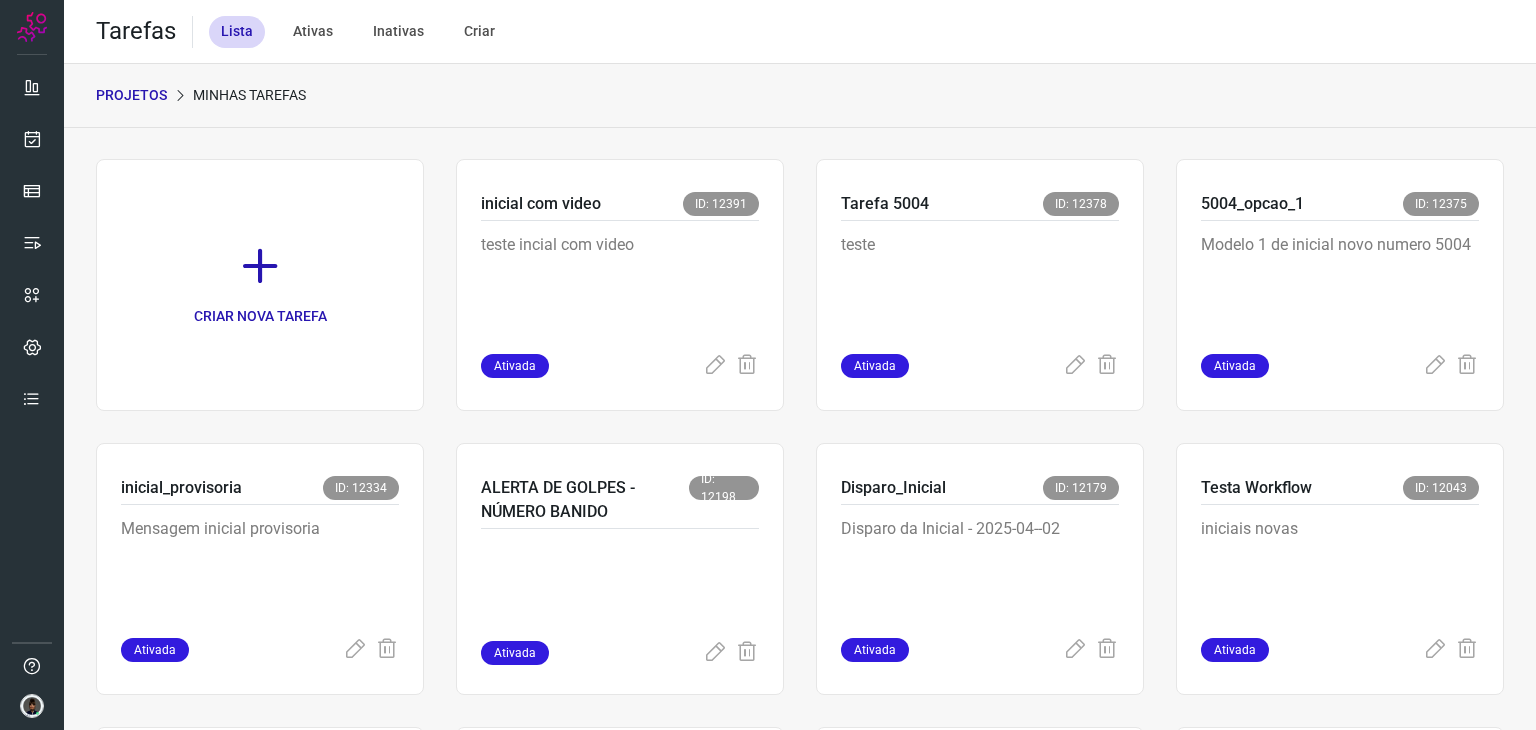 scroll, scrollTop: 1259, scrollLeft: 0, axis: vertical 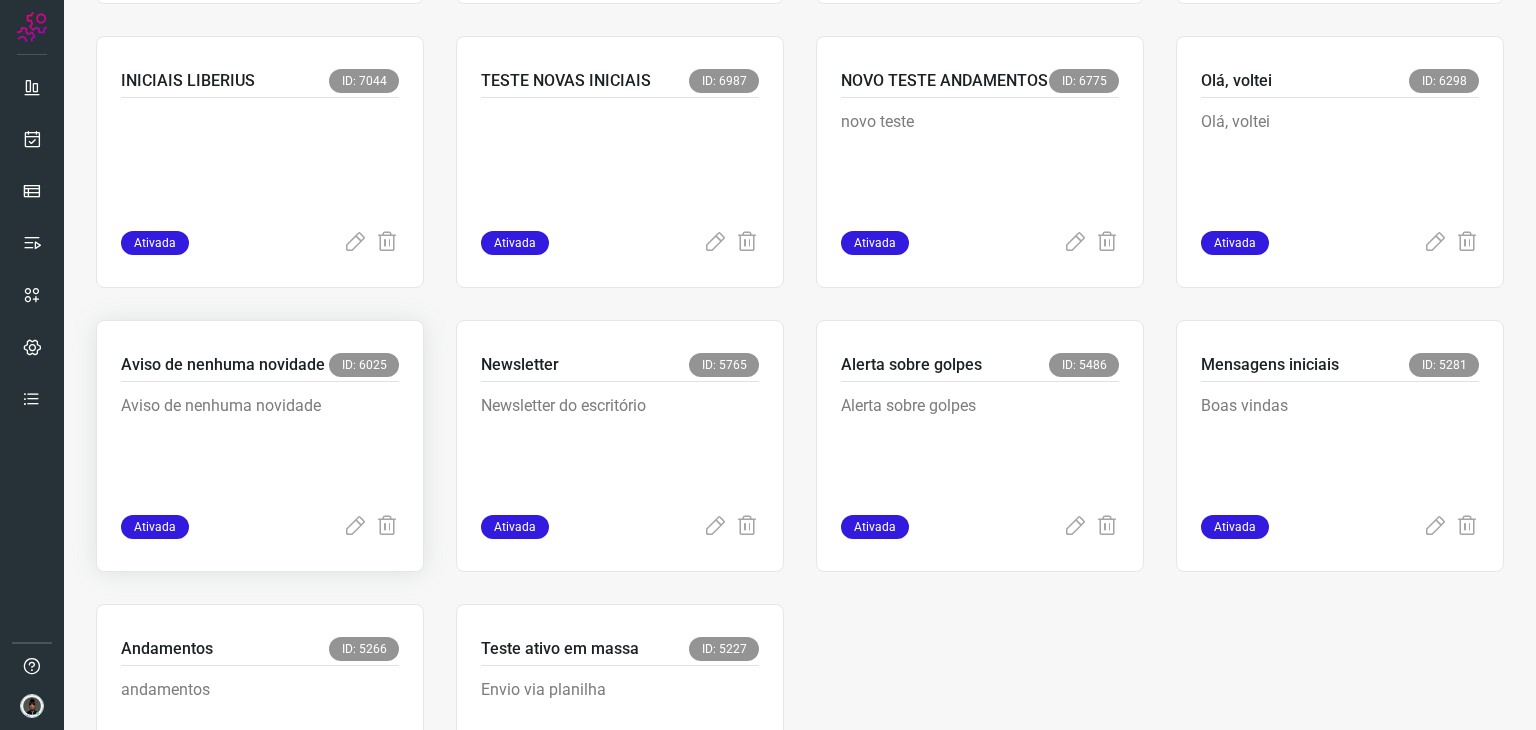 click on "Aviso de nenhuma novidade" at bounding box center (260, 444) 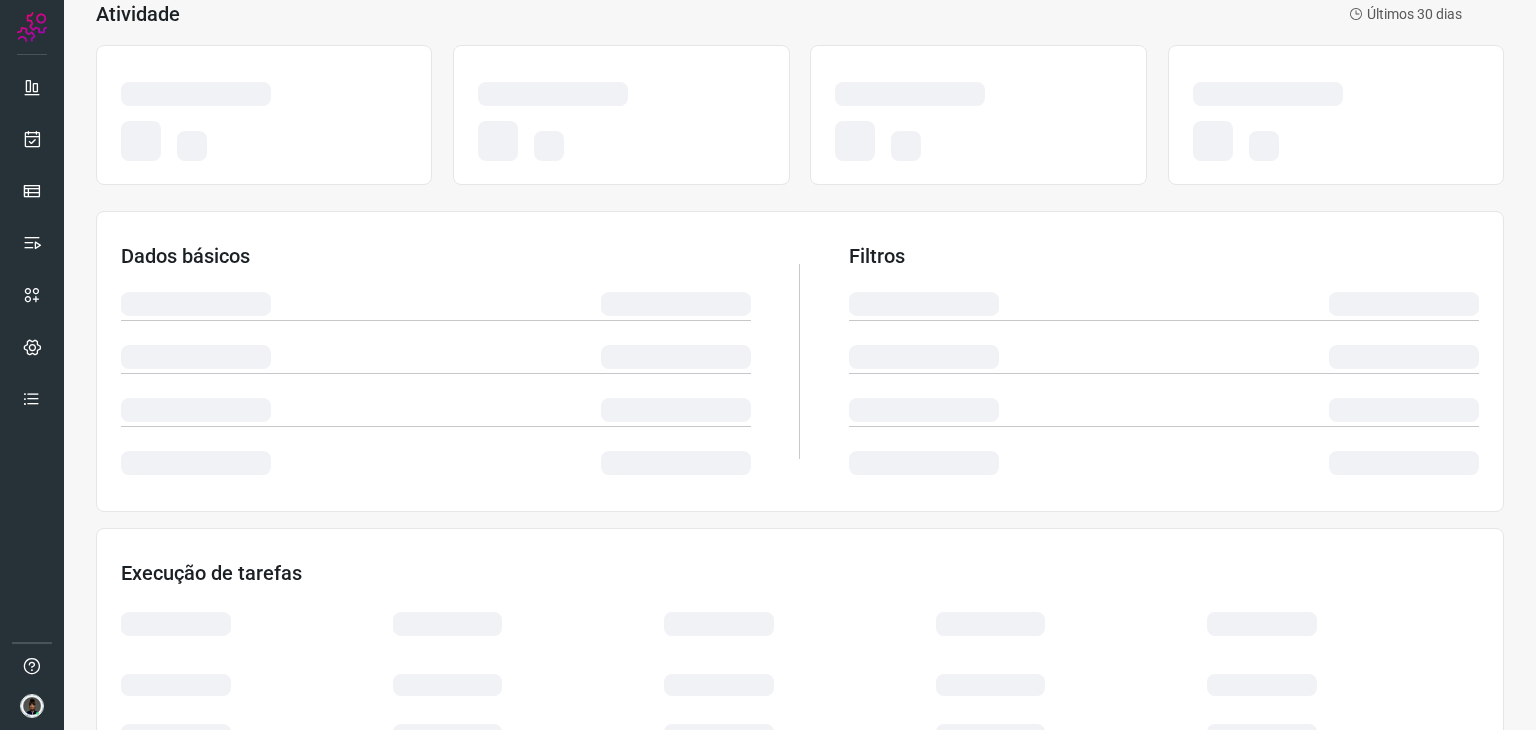 scroll, scrollTop: 0, scrollLeft: 0, axis: both 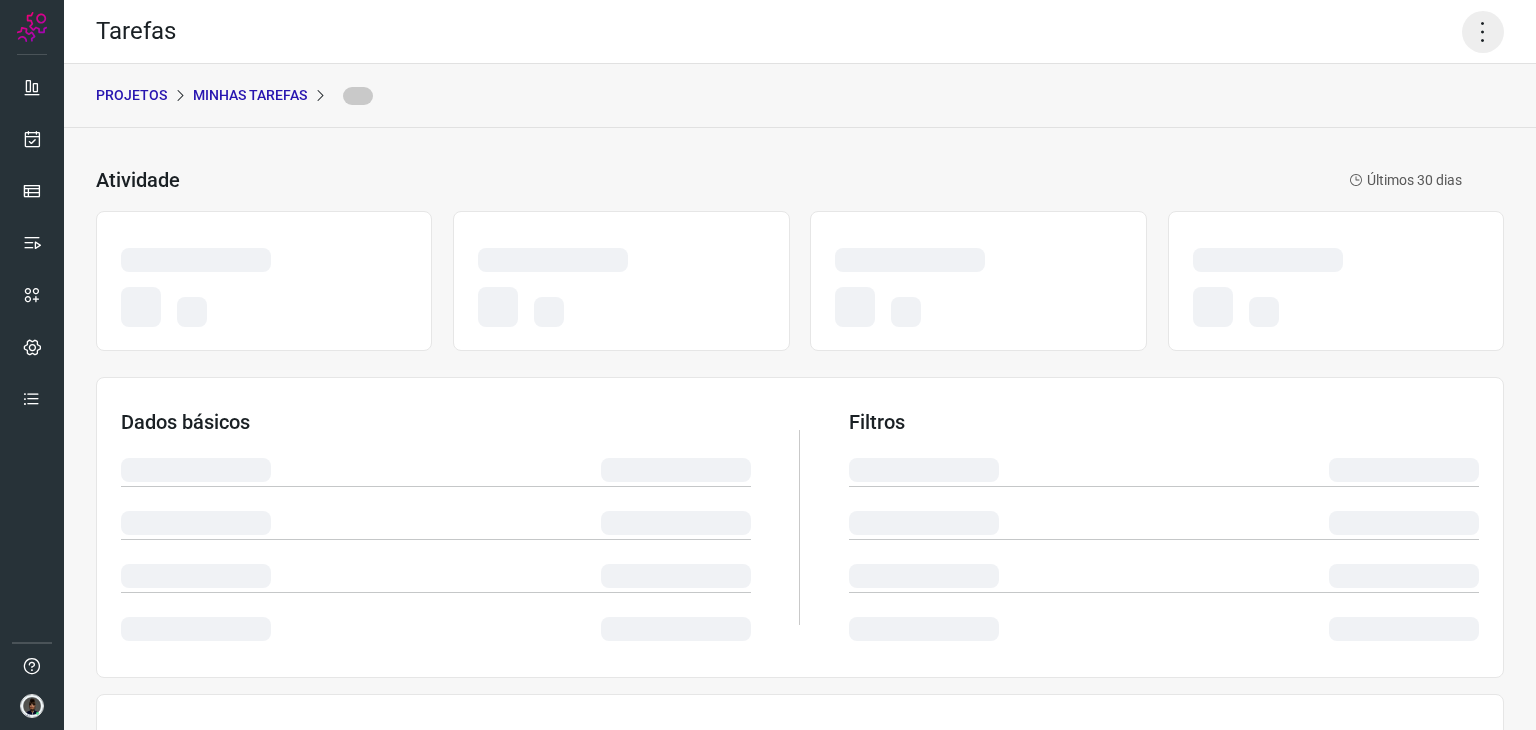 click 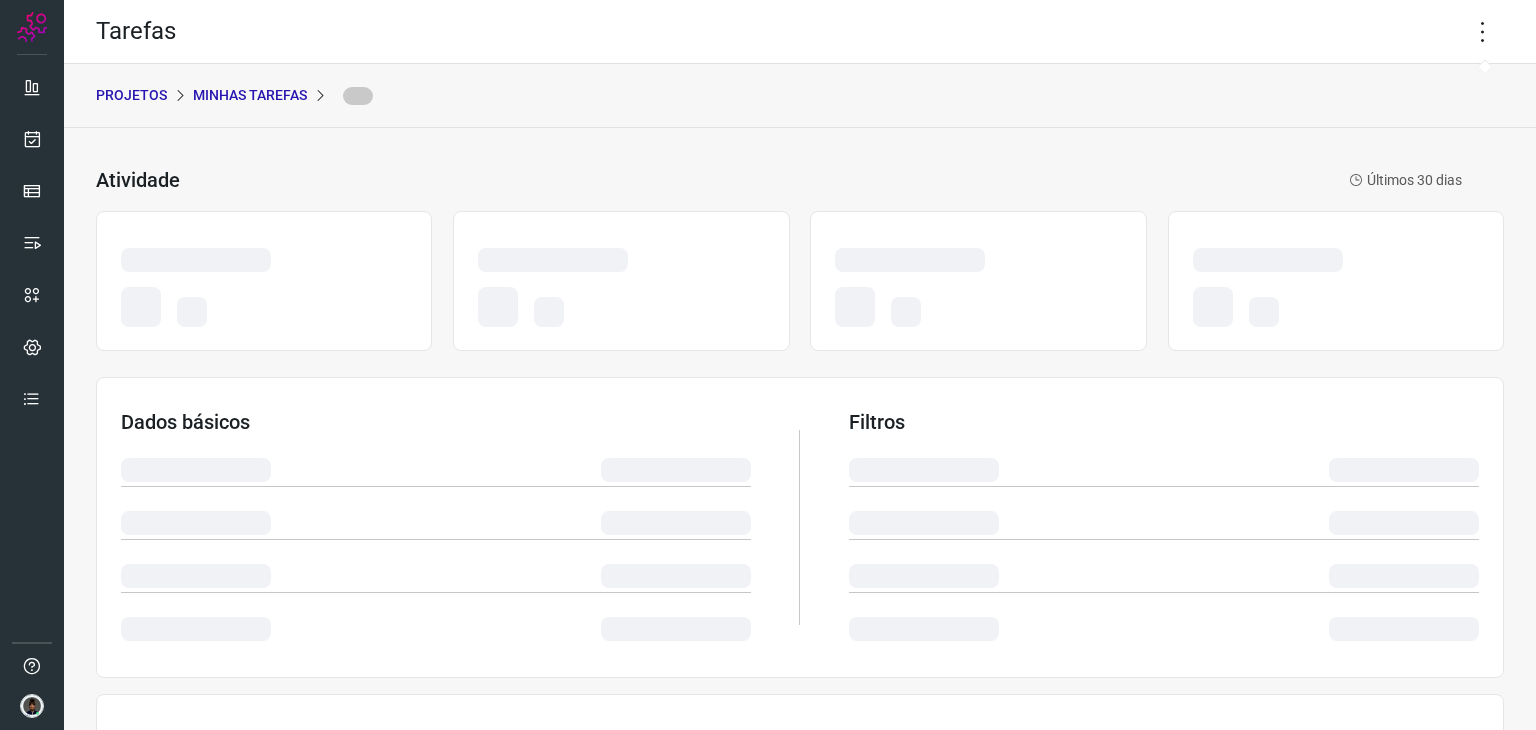 click on "Tarefas" at bounding box center [800, 32] 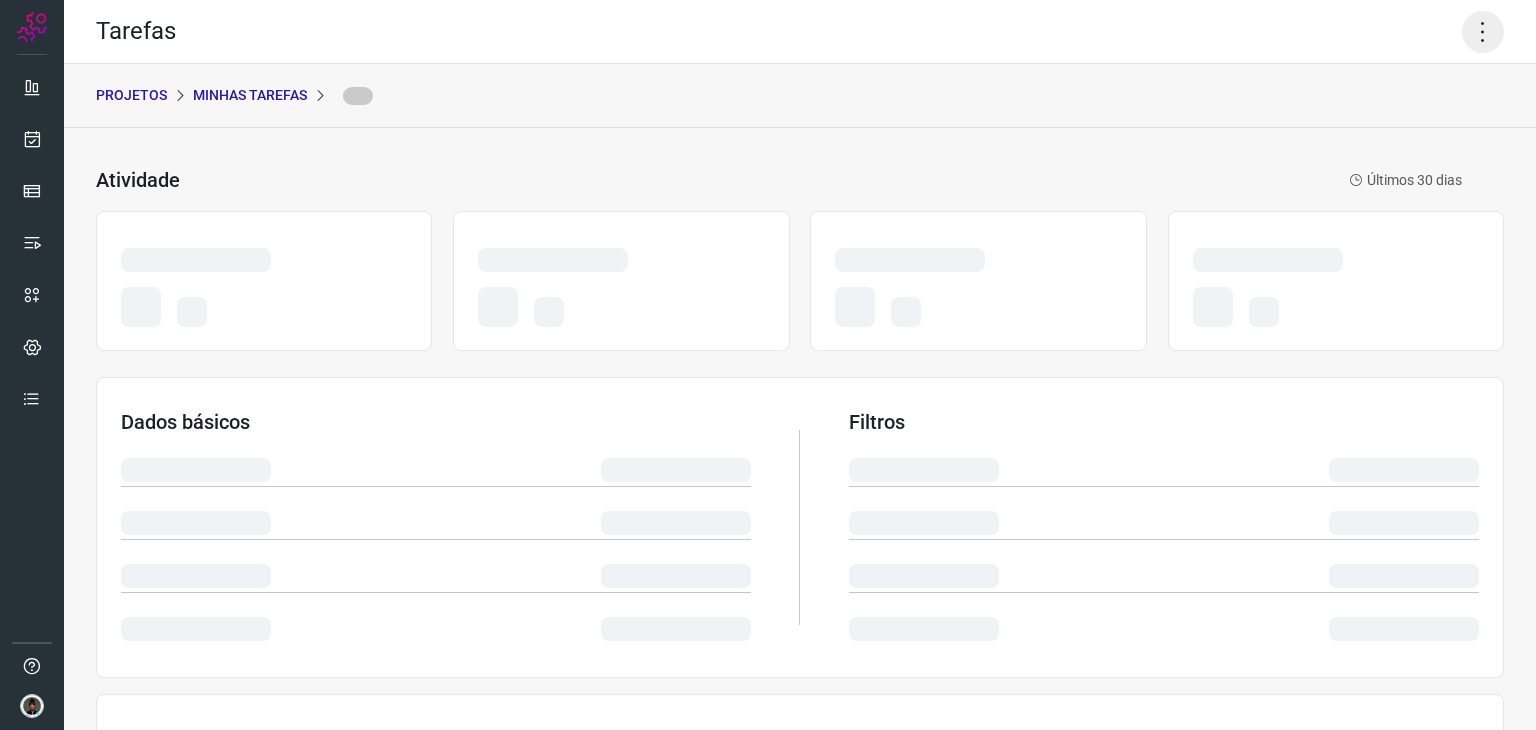 click 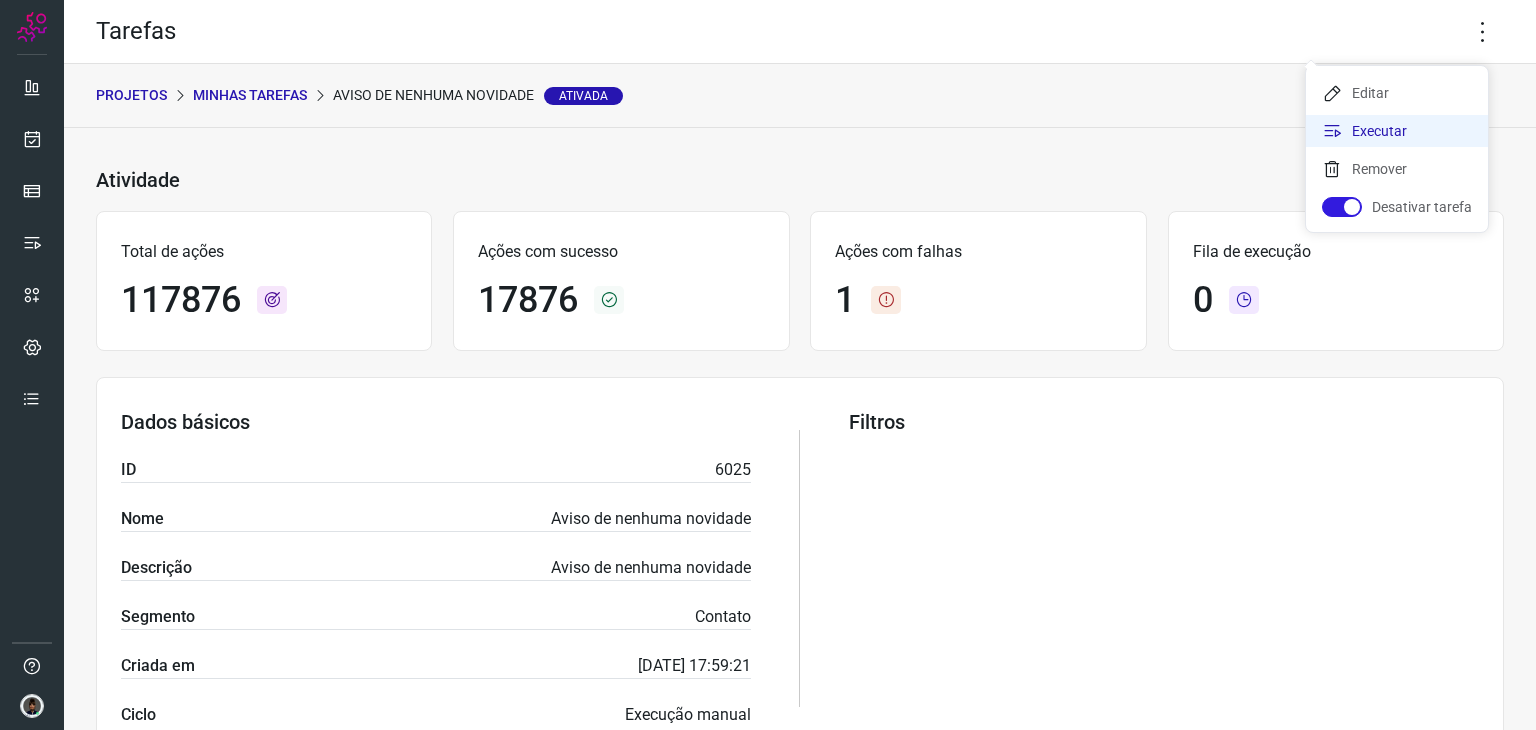 click on "Executar" 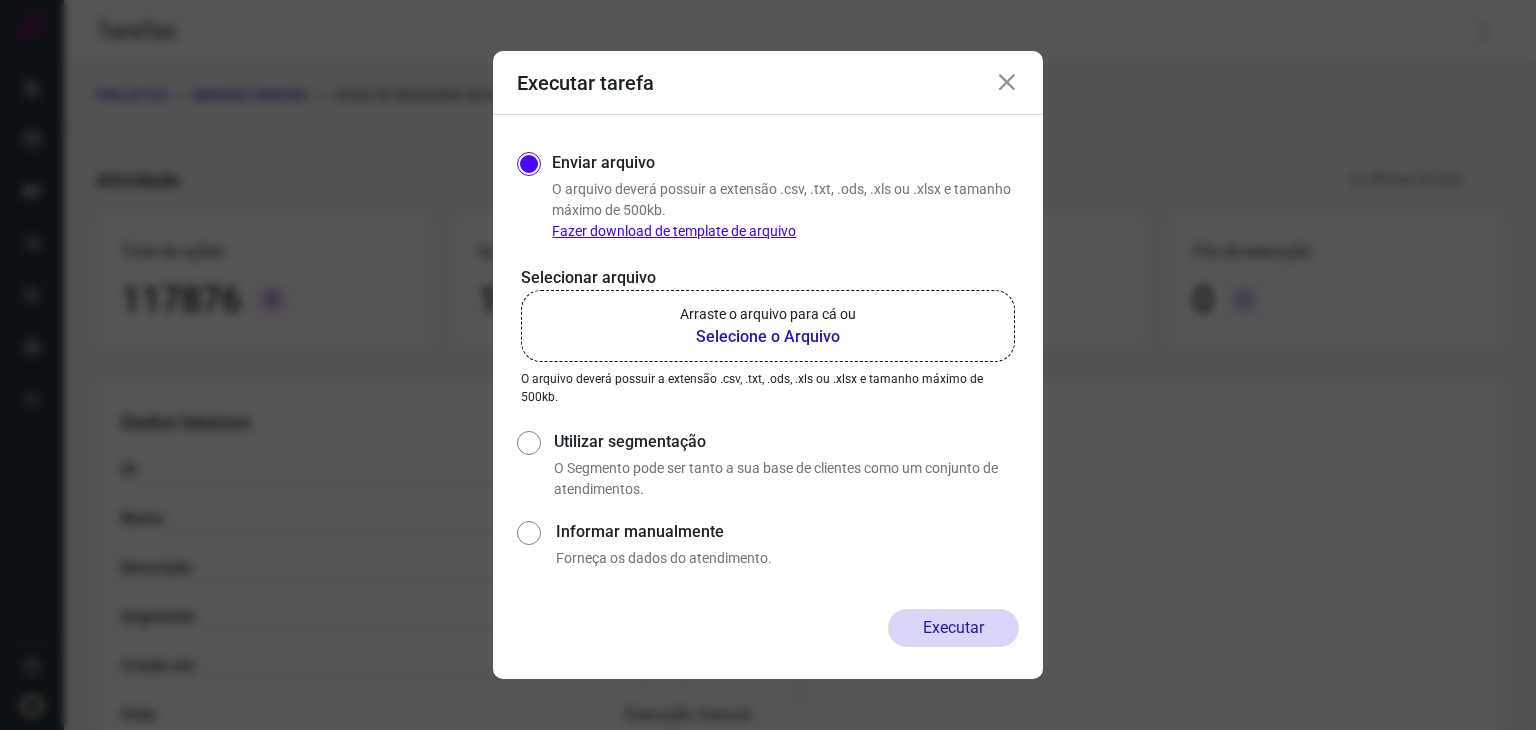 click on "Selecione o Arquivo" at bounding box center (768, 337) 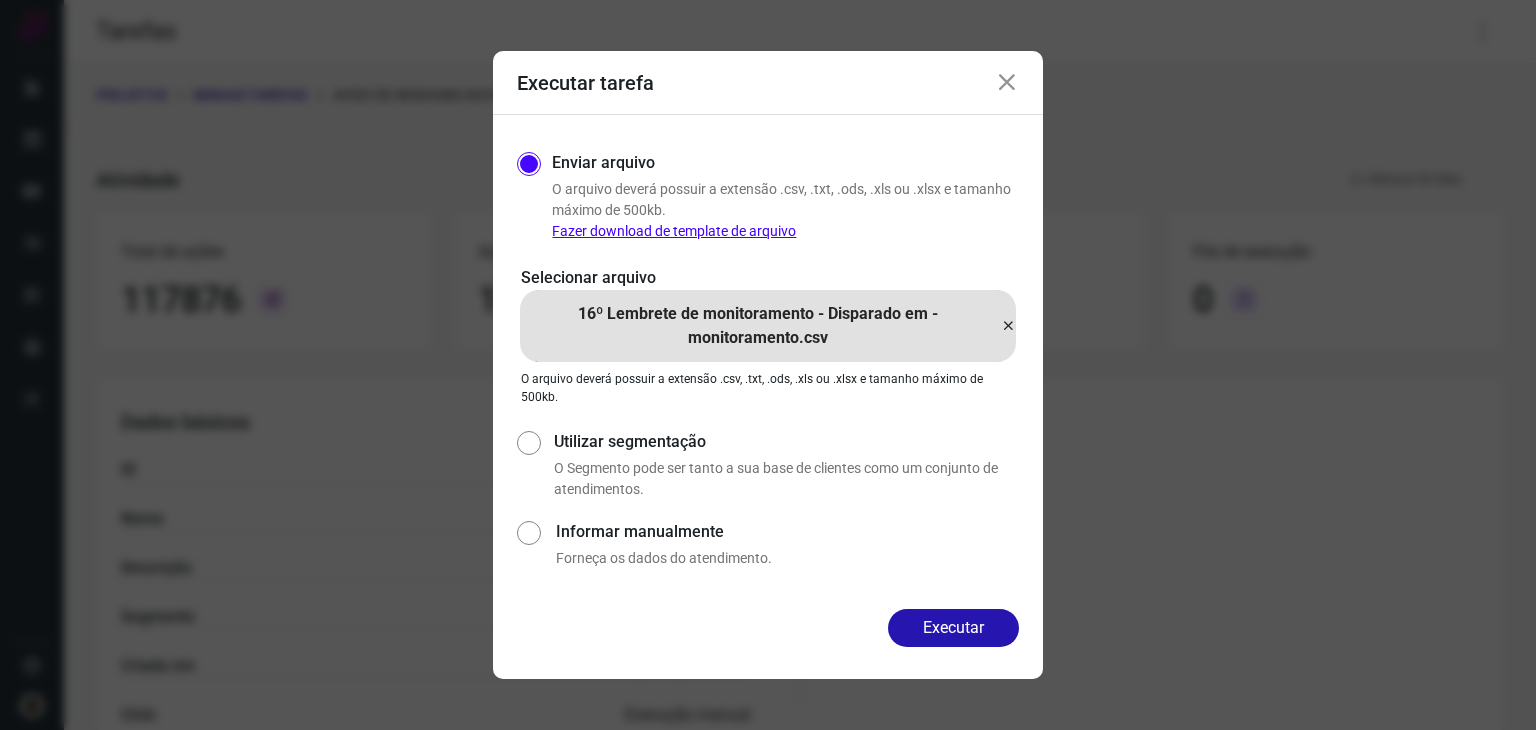 click on "Executar" at bounding box center [953, 628] 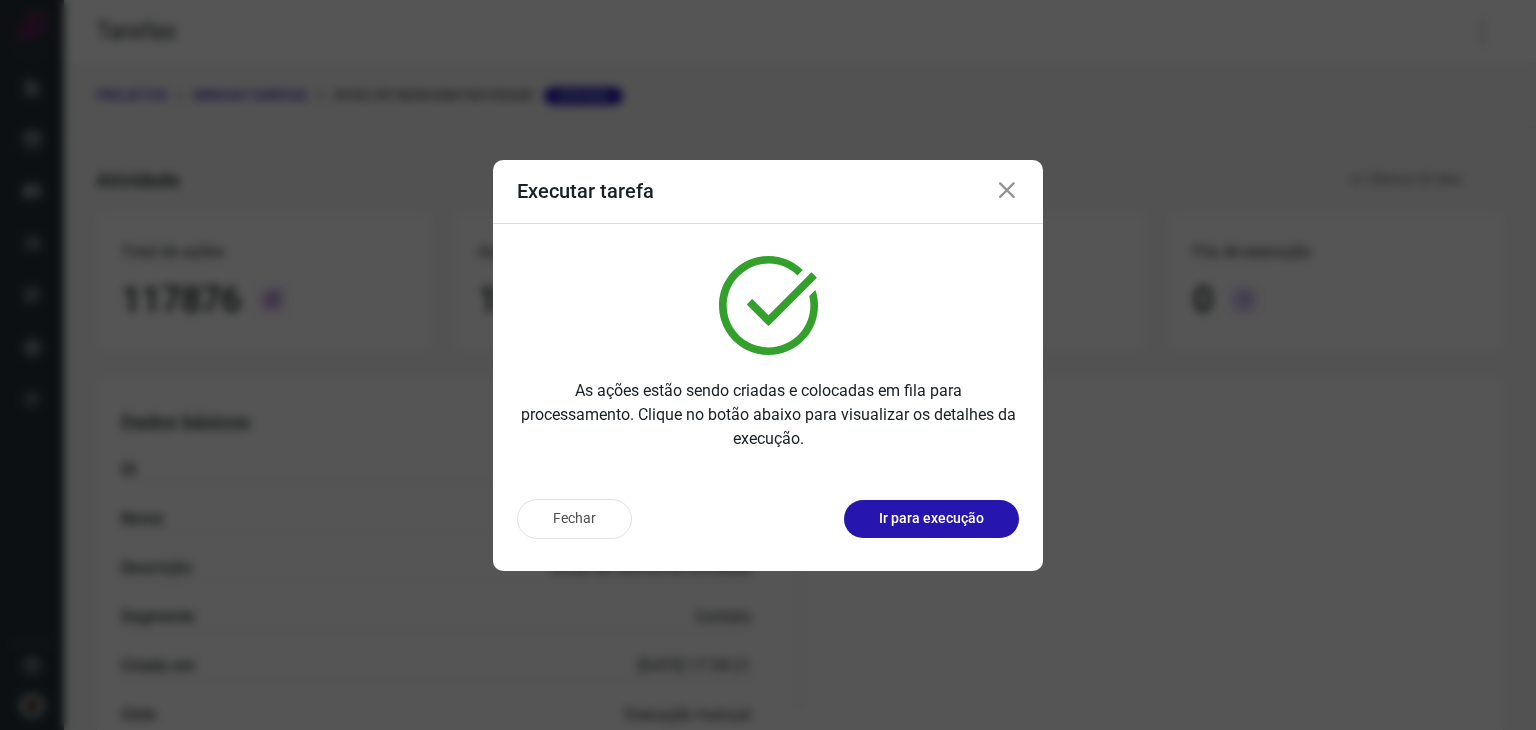 click on "Executar tarefa As ações estão sendo criadas e colocadas em fila para processamento. Clique no botão abaixo para visualizar os detalhes da execução.  Fechar  Ir para execução" at bounding box center (768, 365) 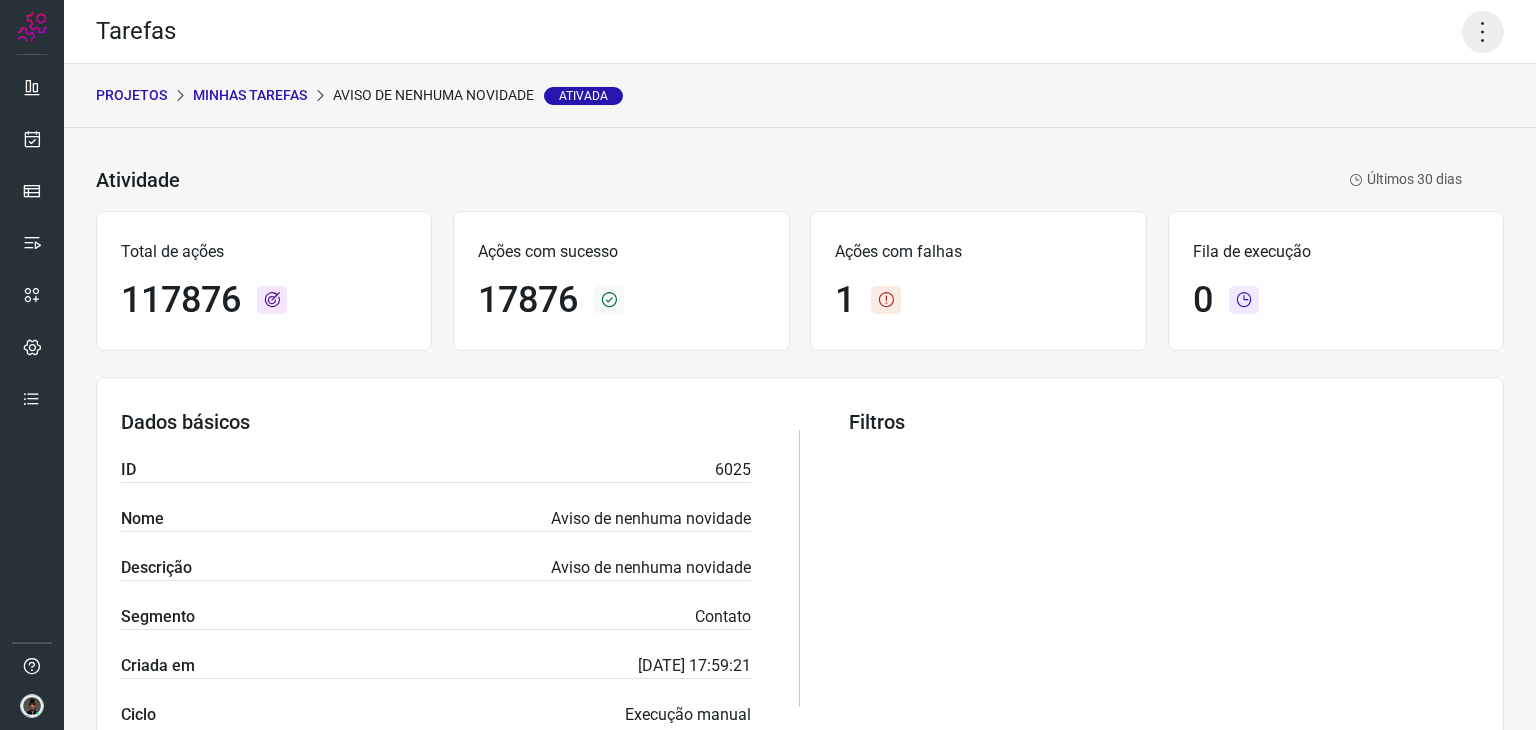 click 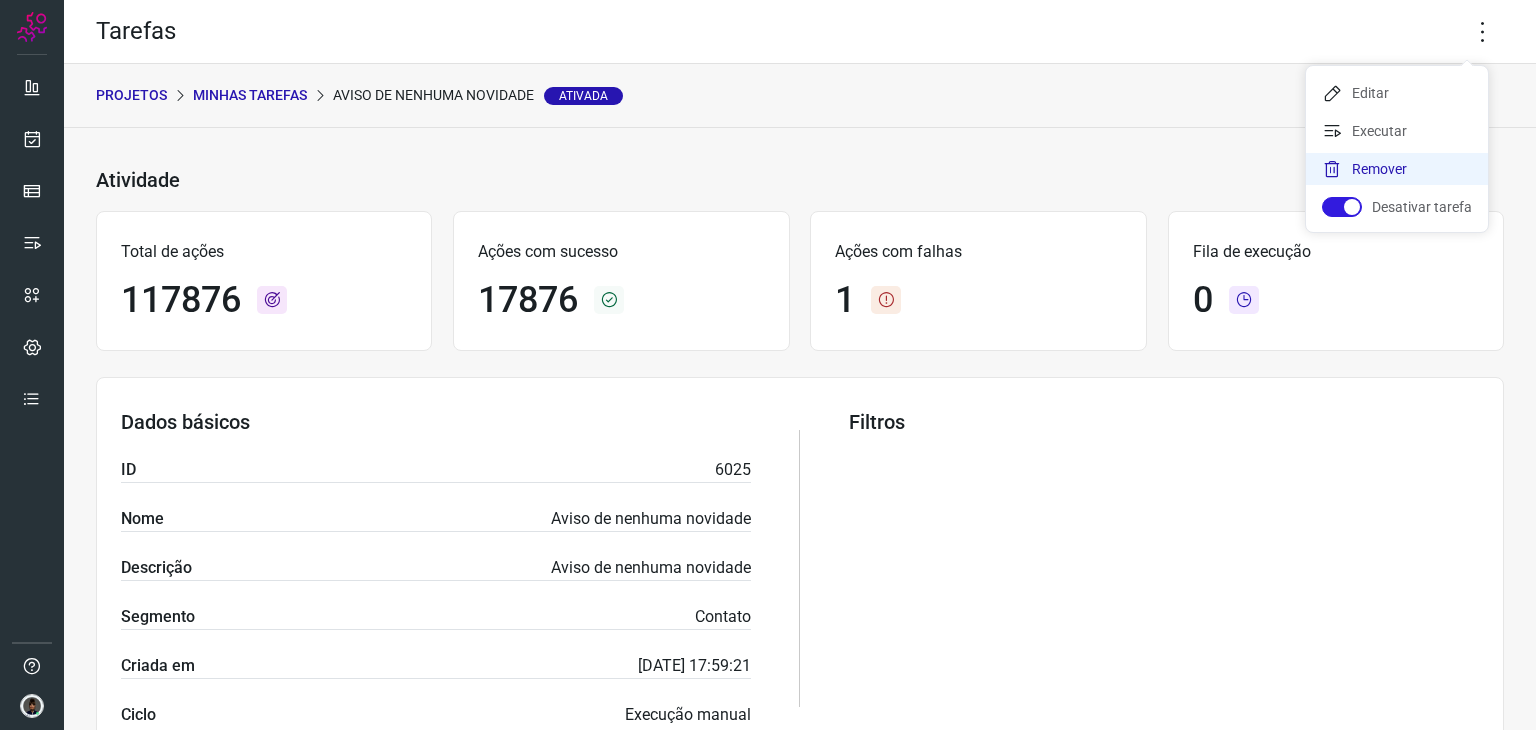 click on "Remover" 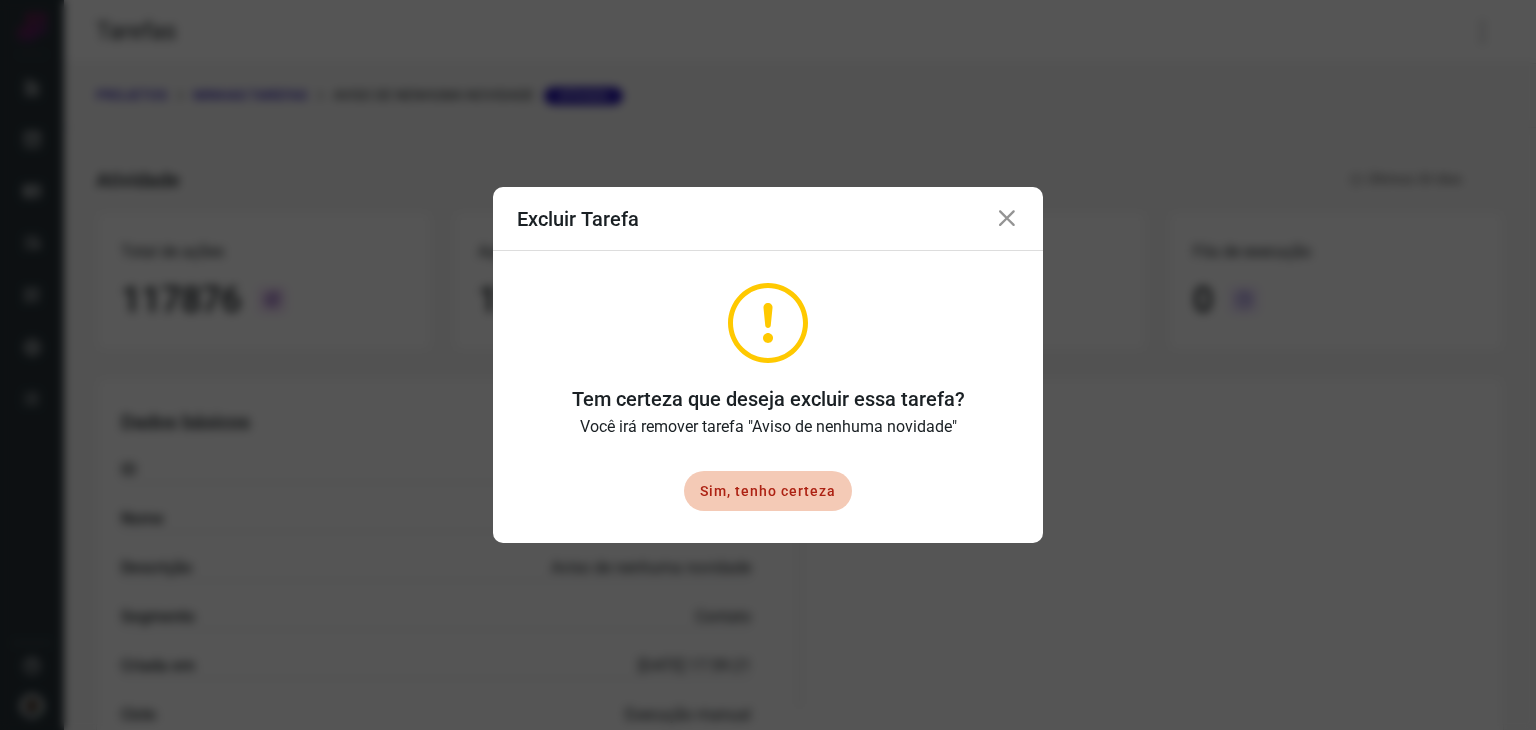 drag, startPoint x: 1383, startPoint y: 144, endPoint x: 1231, endPoint y: 217, distance: 168.62088 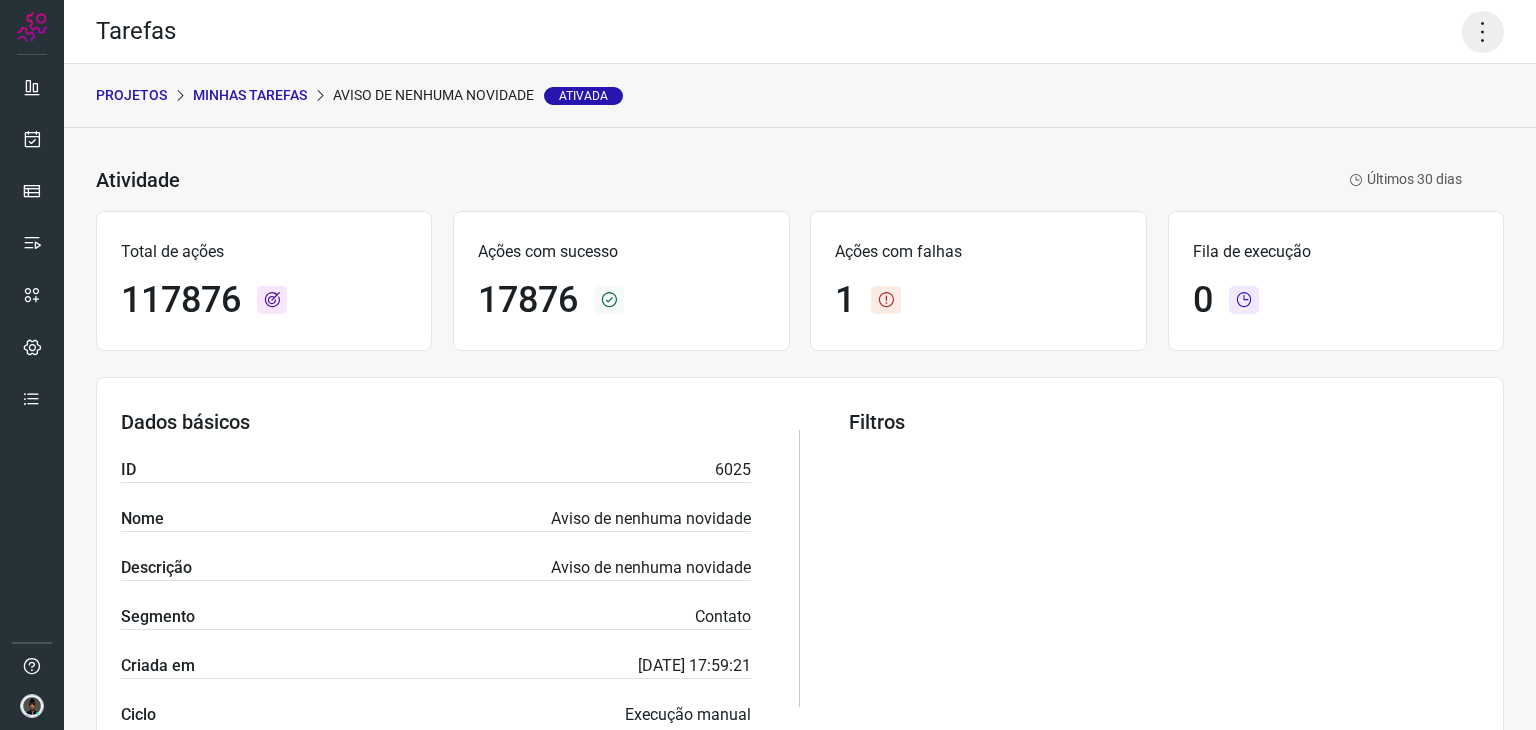 click 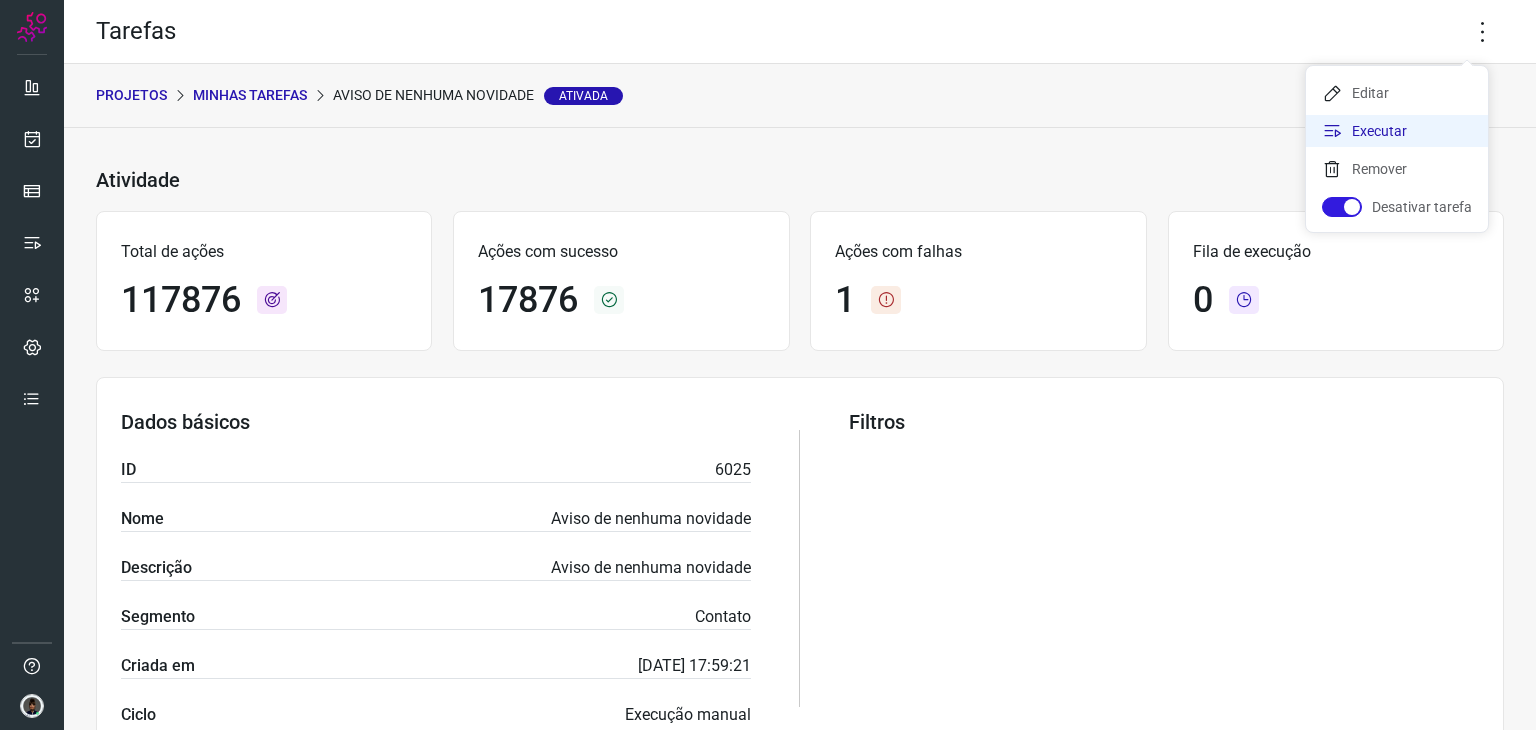 click on "Executar" 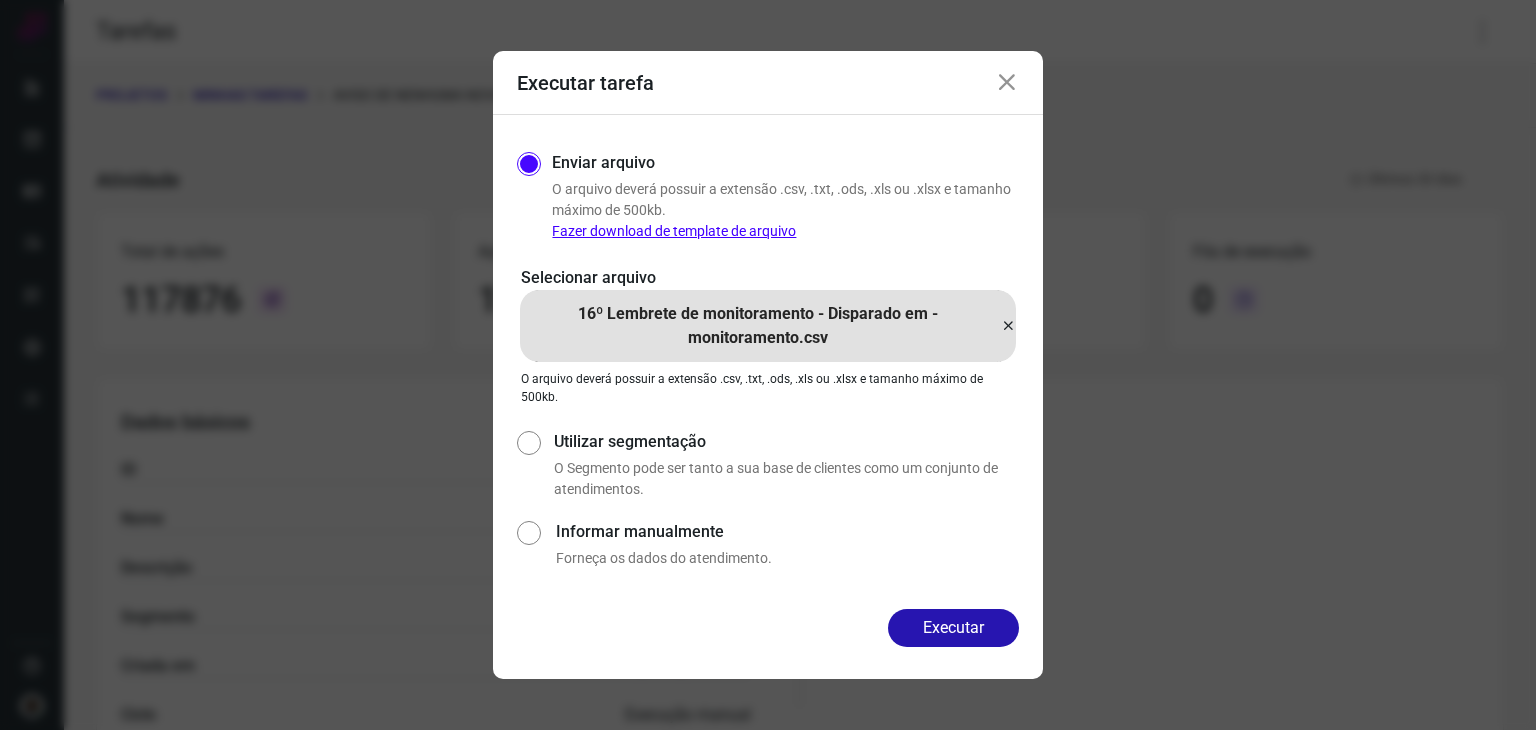 click at bounding box center (1008, 326) 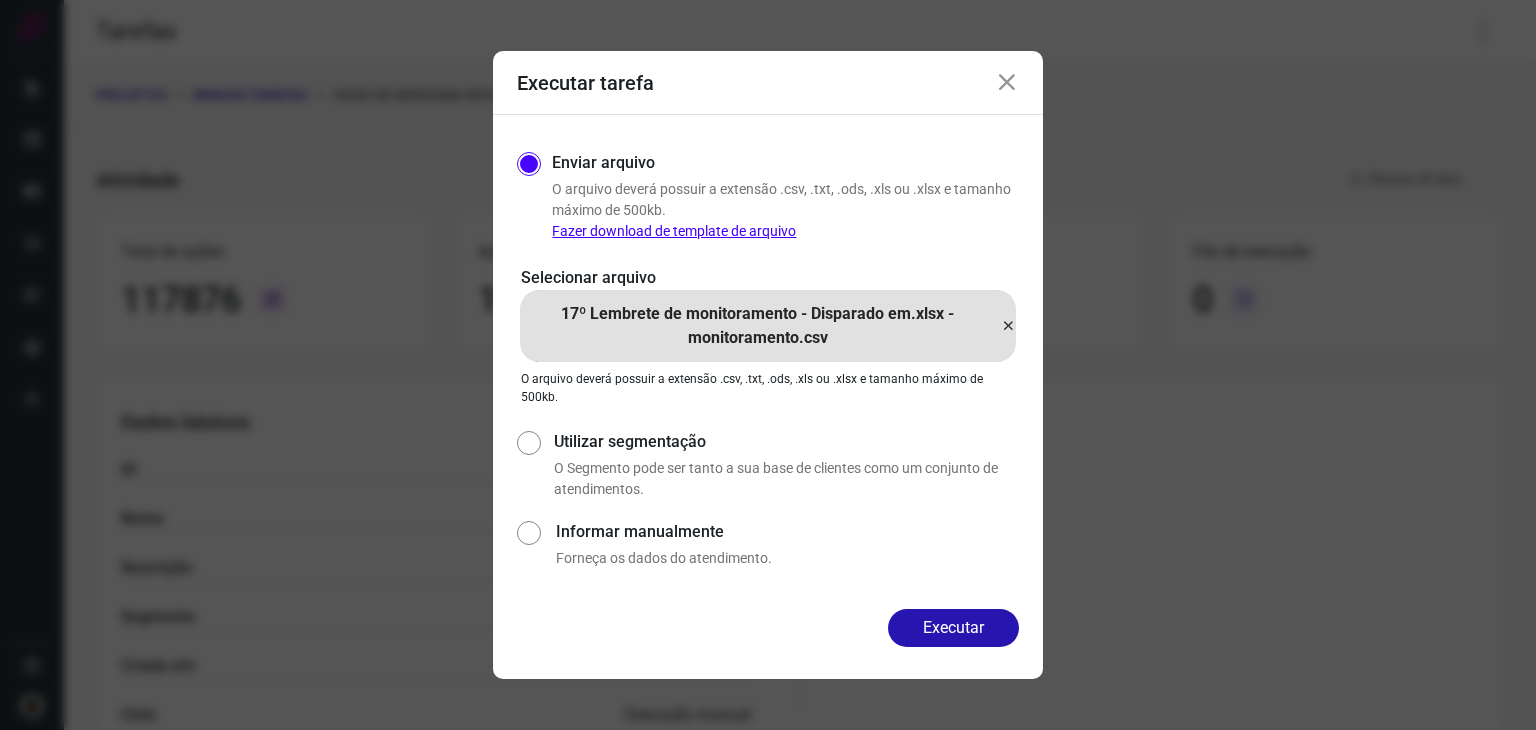 click on "Executar" at bounding box center (768, 644) 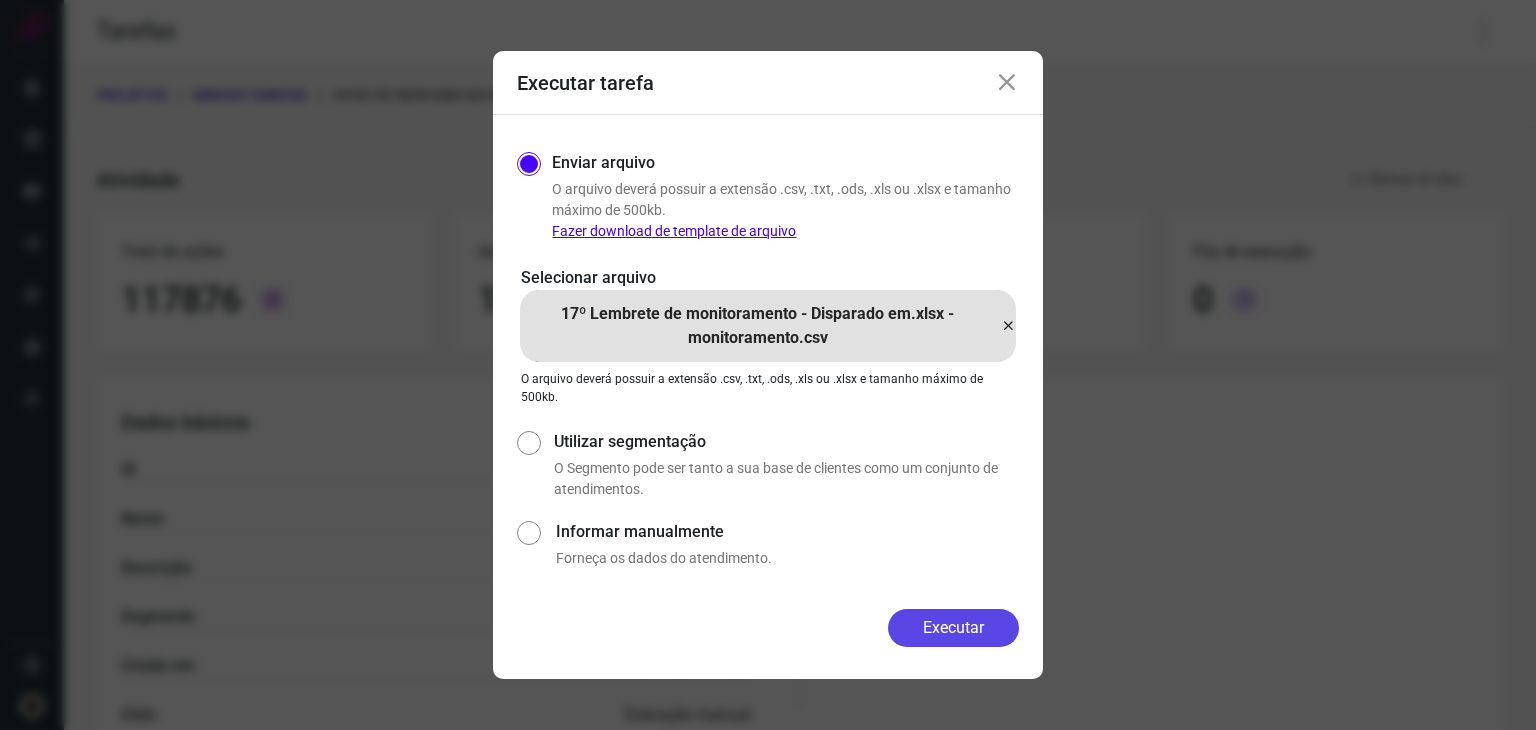 click on "Executar" at bounding box center [953, 628] 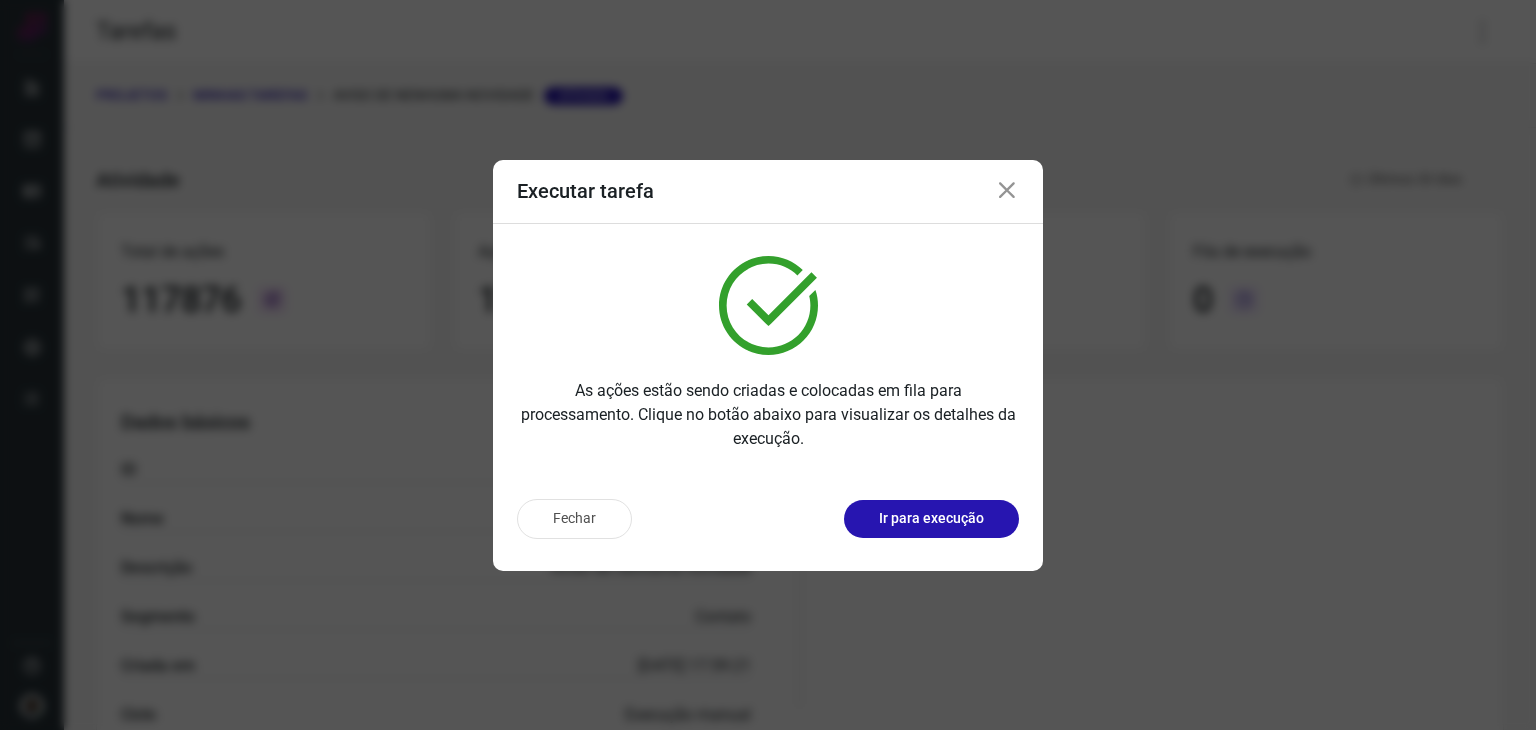 drag, startPoint x: 1020, startPoint y: 184, endPoint x: 1004, endPoint y: 194, distance: 18.867962 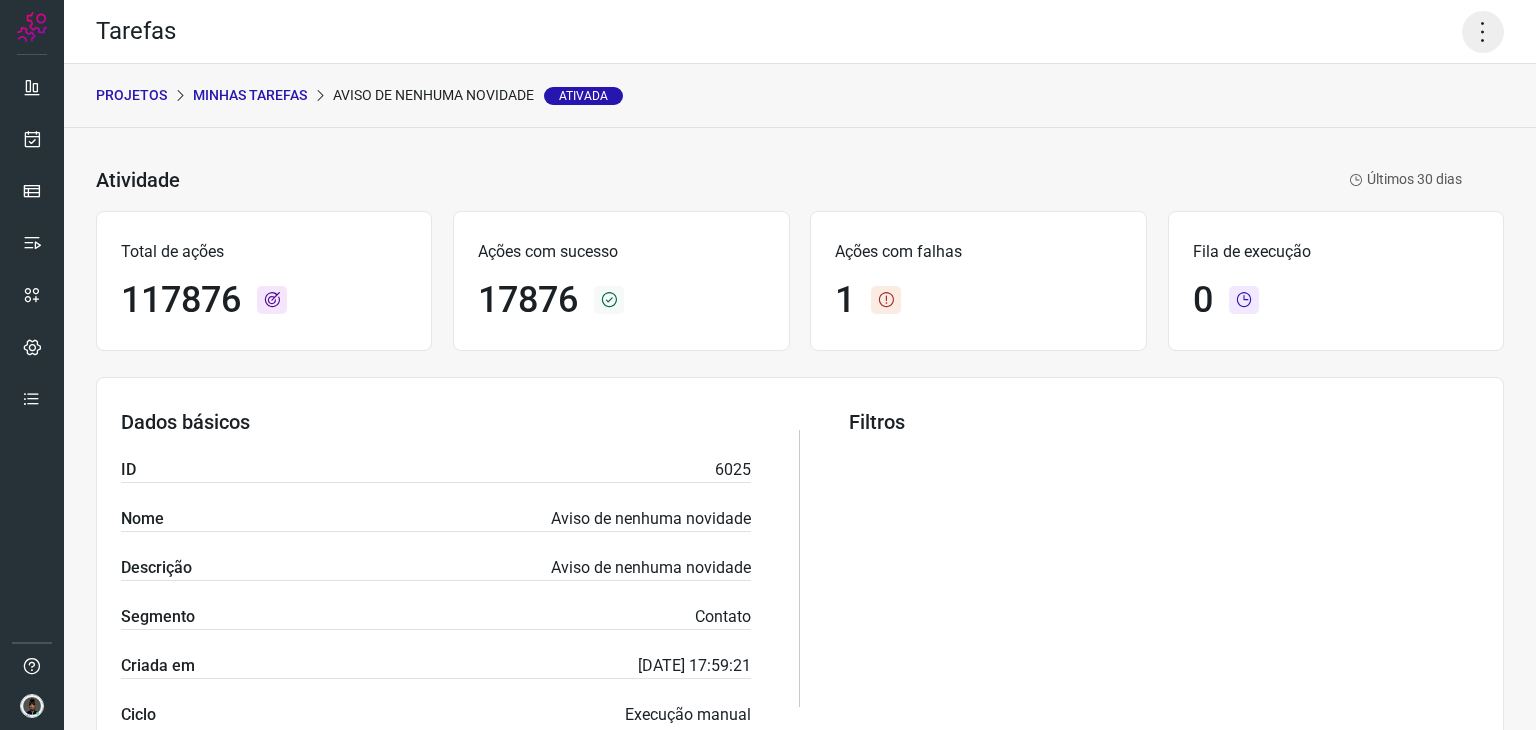 click 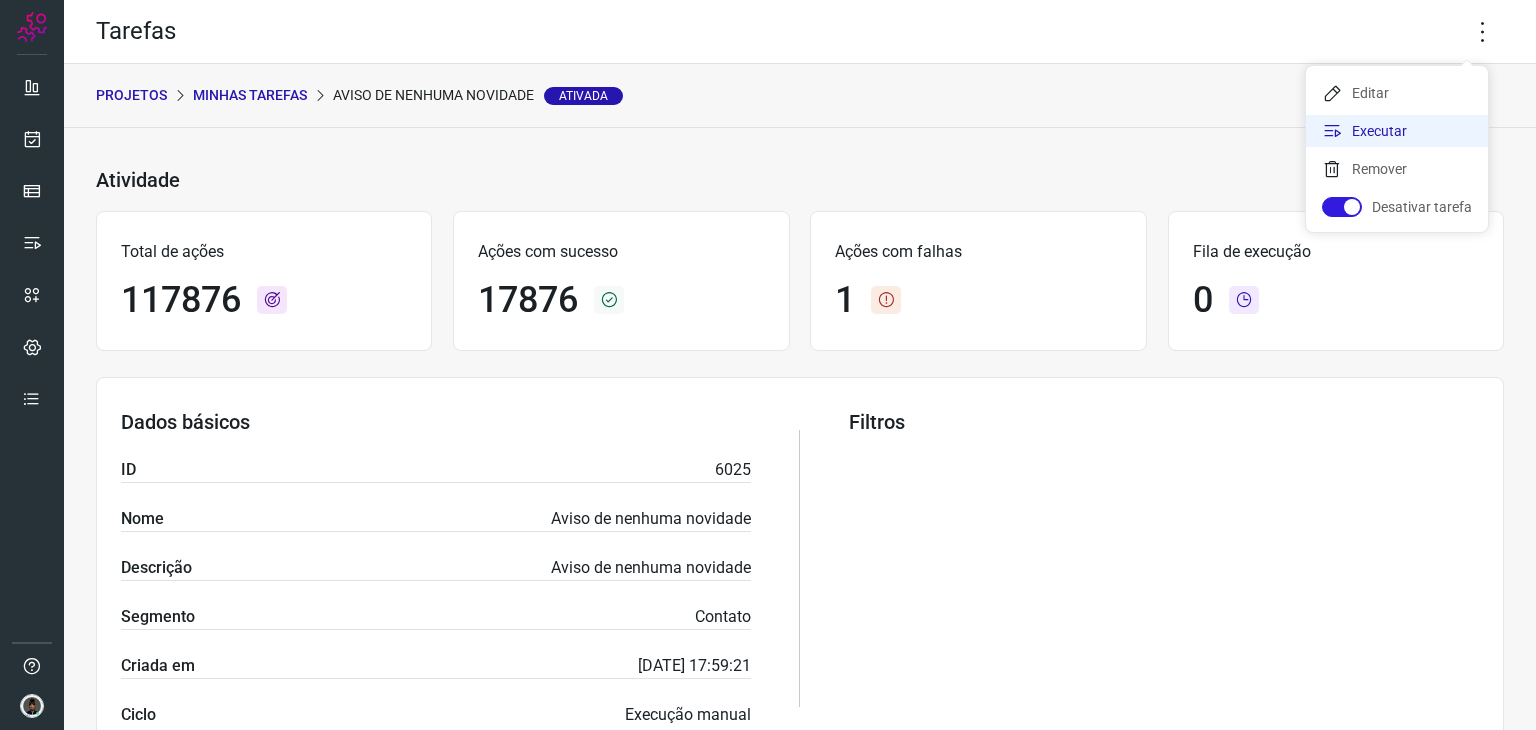 click on "Executar" 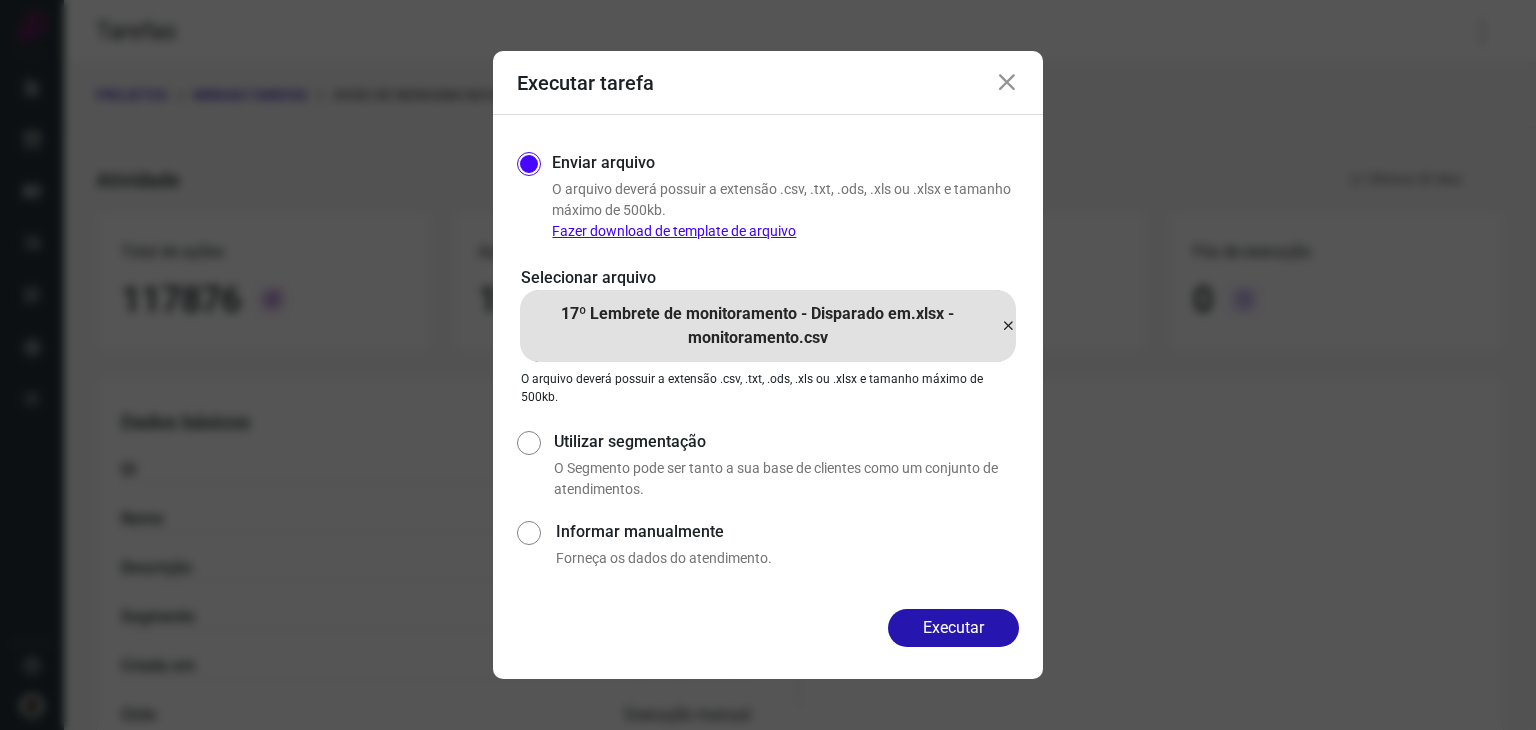 click at bounding box center [1008, 326] 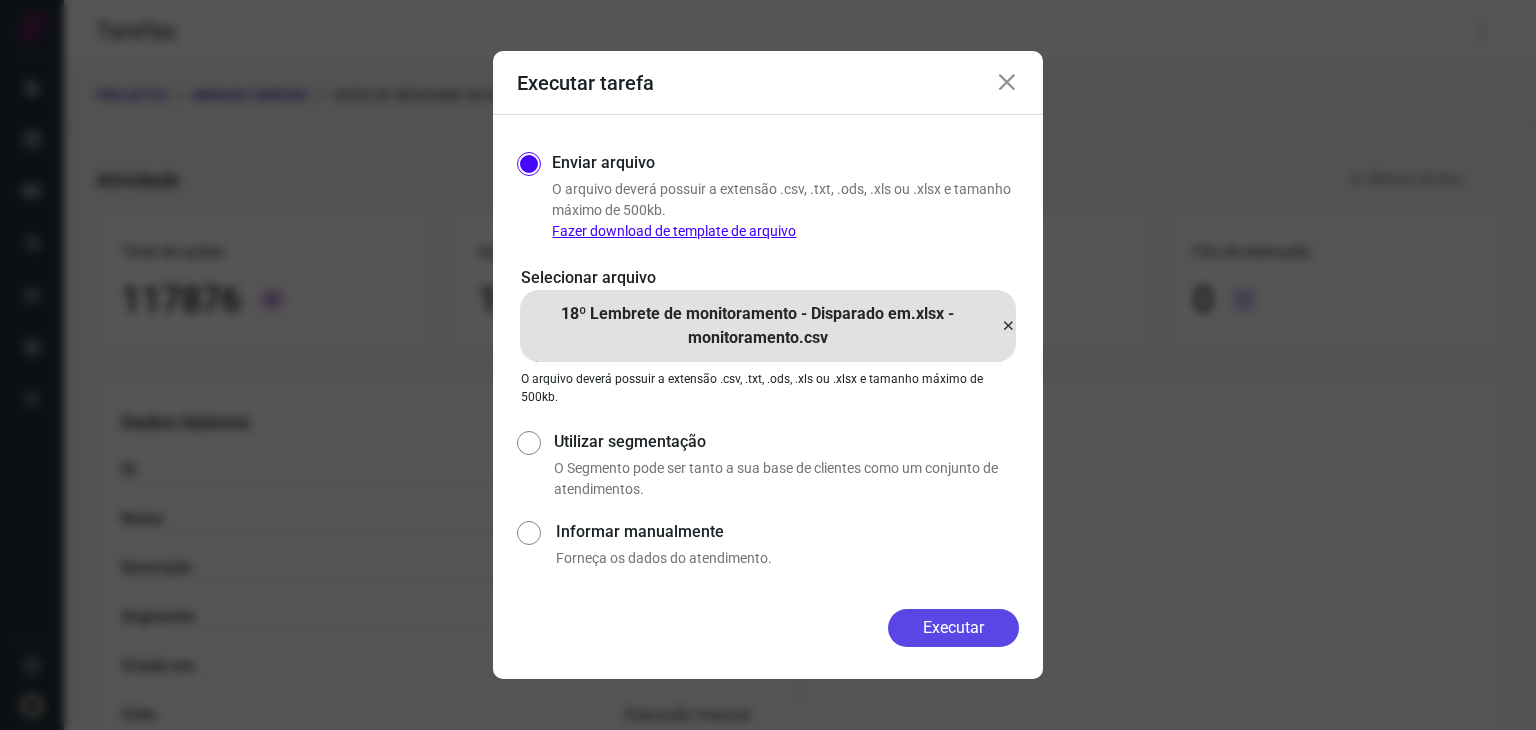 click on "Executar" at bounding box center [953, 628] 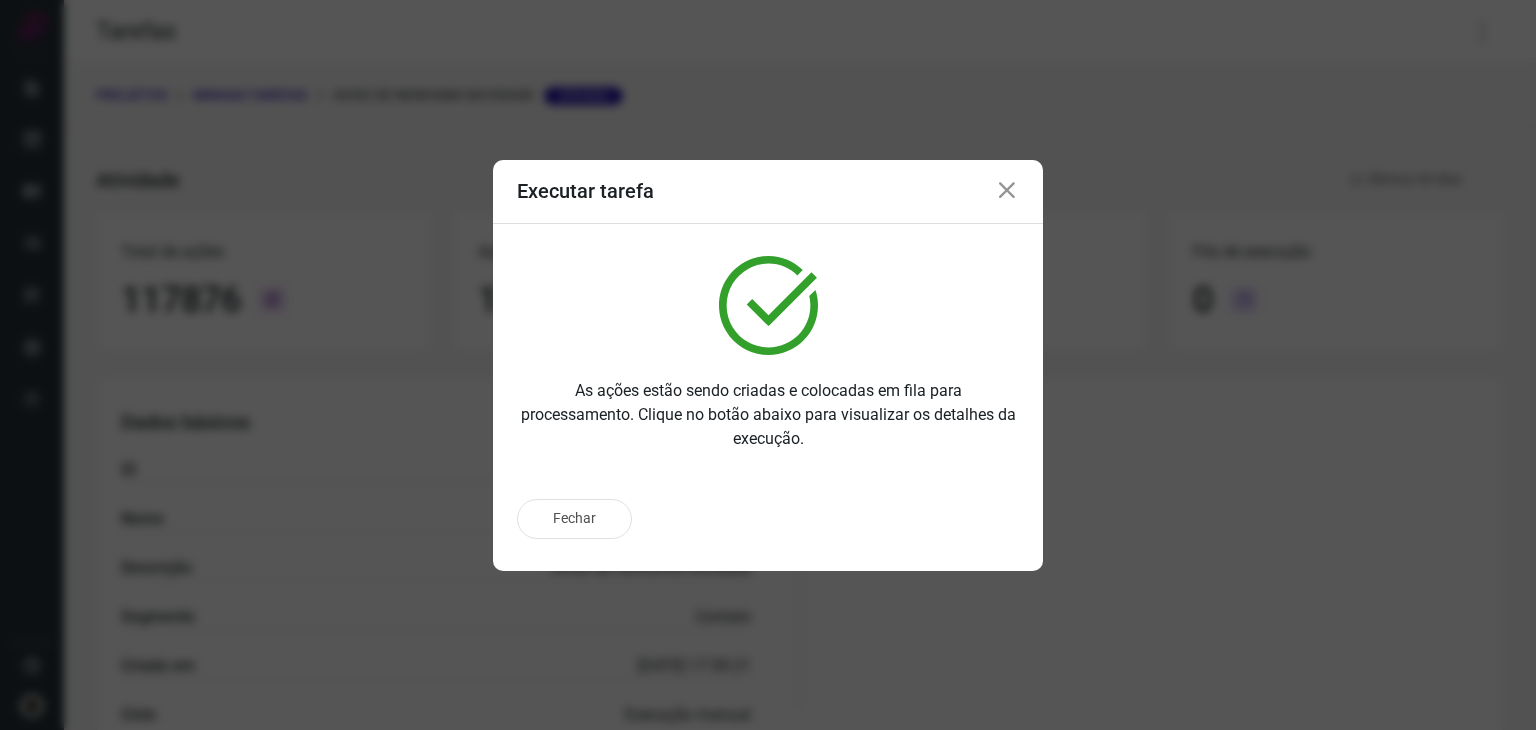 click at bounding box center (1007, 191) 